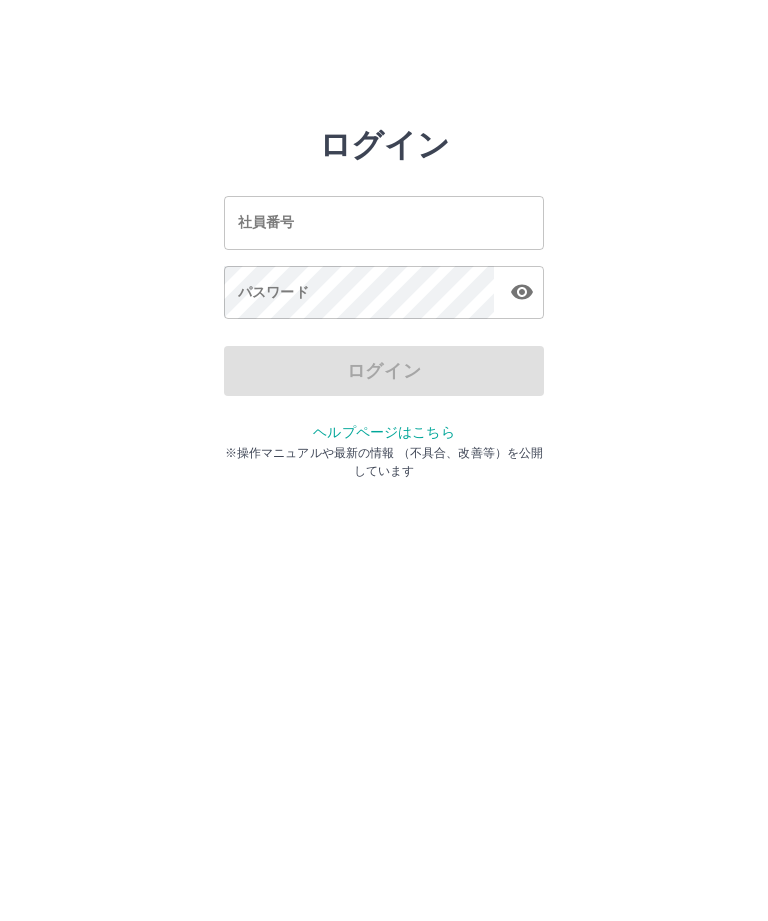 scroll, scrollTop: 0, scrollLeft: 0, axis: both 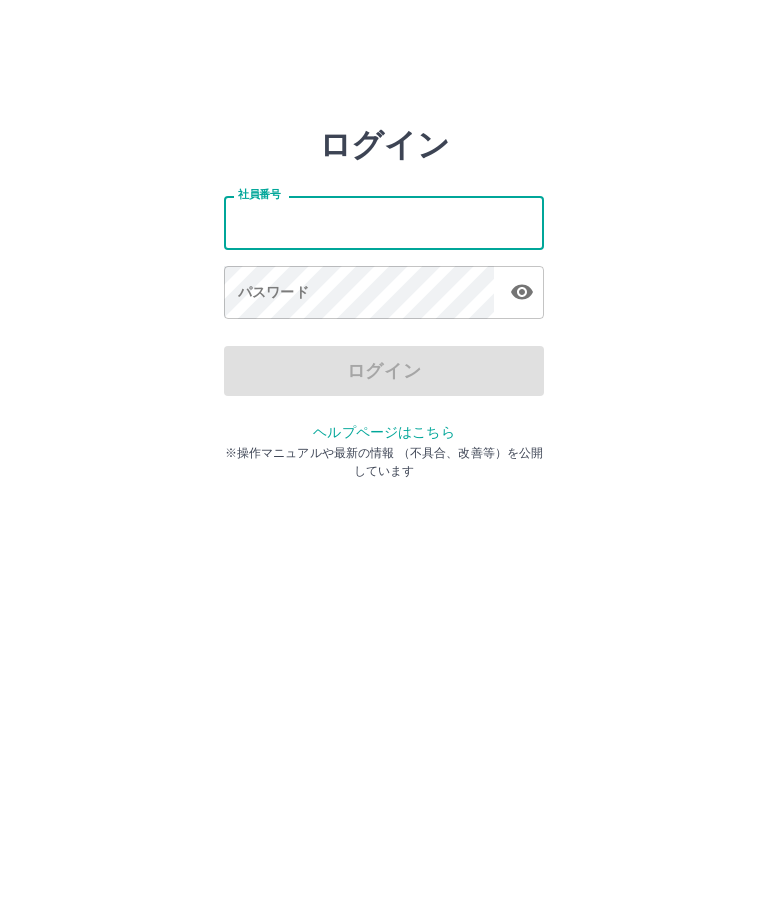 click on "ログイン 社員番号 社員番号 パスワード パスワード ログイン ヘルプページはこちら ※操作マニュアルや最新の情報 （不具合、改善等）を公開しています" at bounding box center (384, 223) 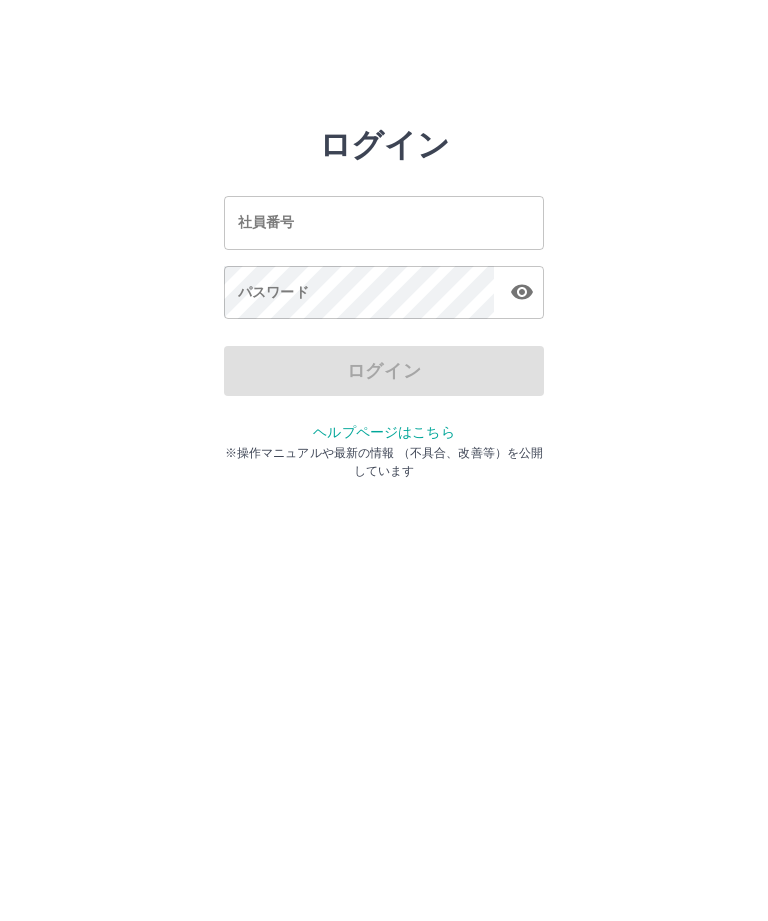 click on "社員番号" at bounding box center (384, 222) 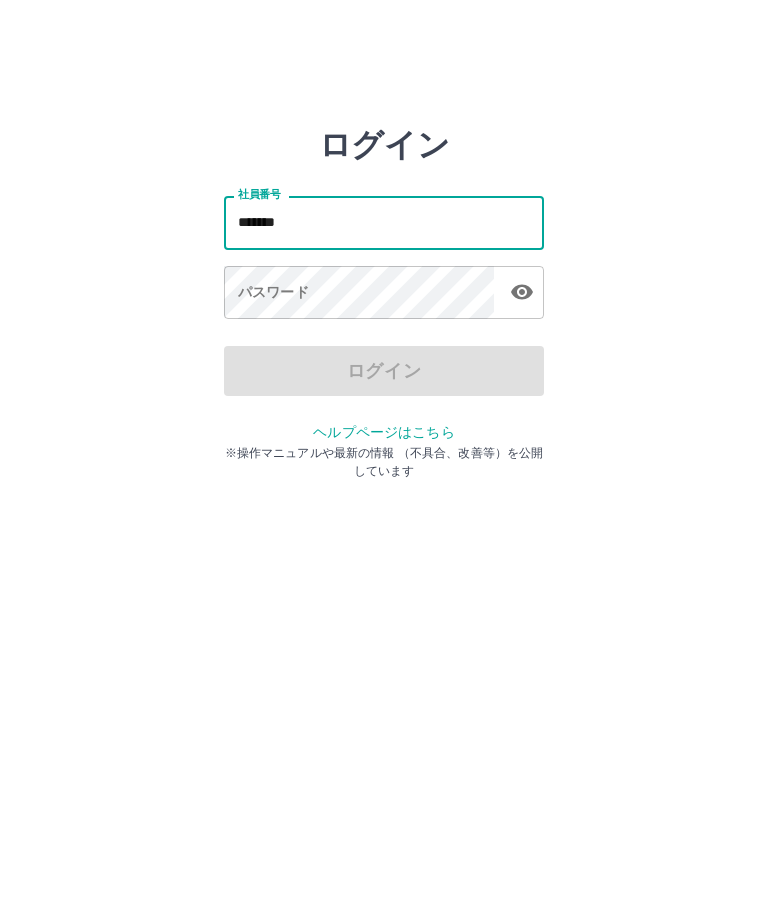 type on "*******" 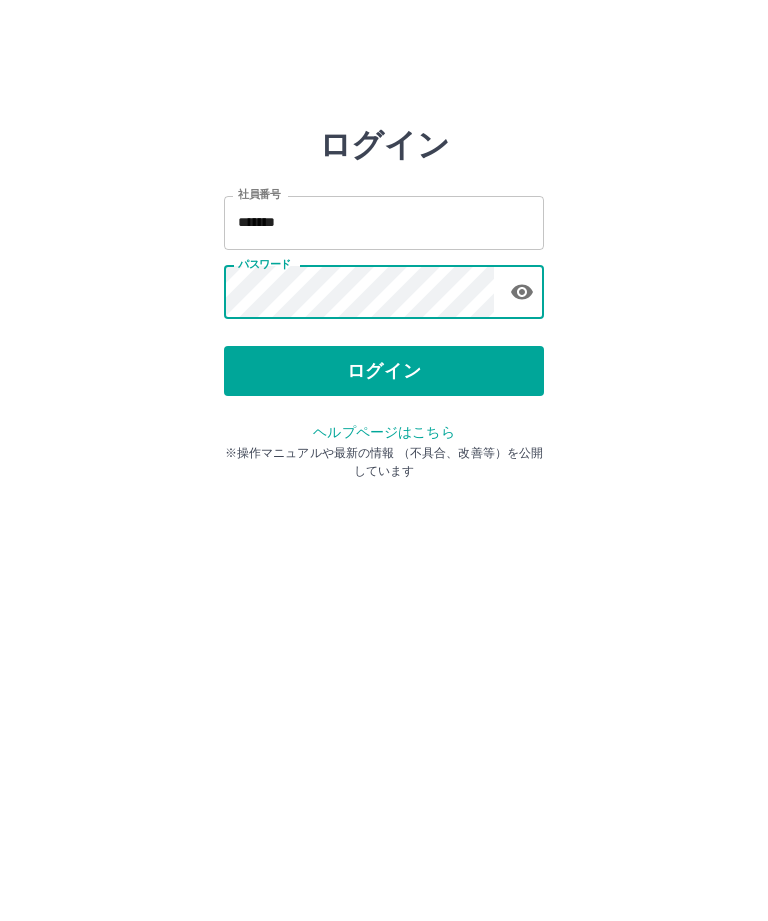 click on "ログイン" at bounding box center [384, 371] 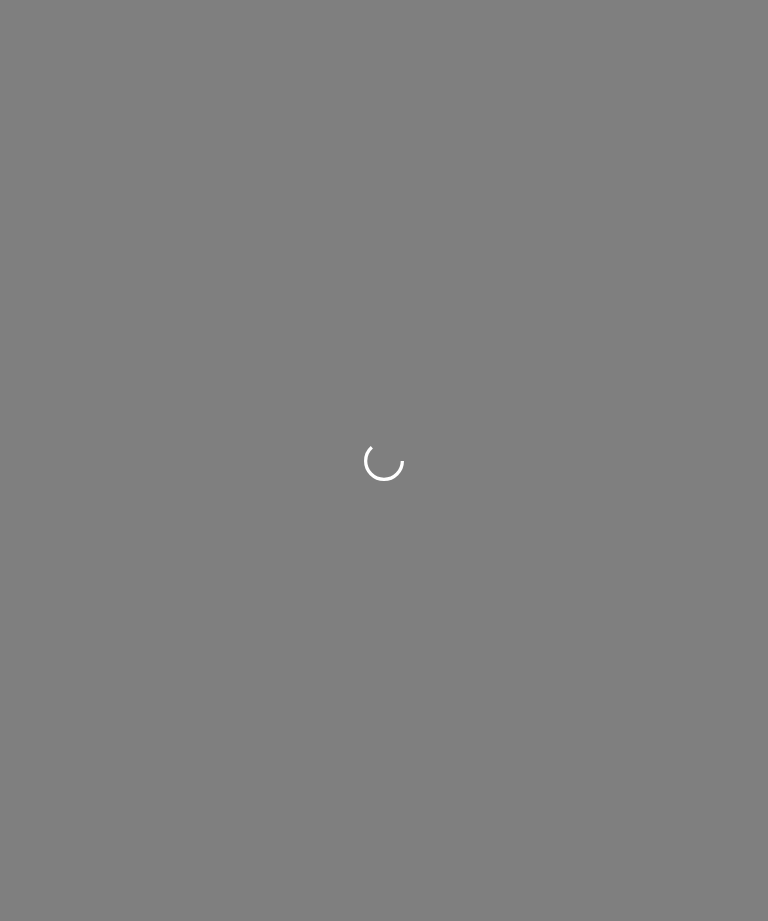 scroll, scrollTop: 0, scrollLeft: 0, axis: both 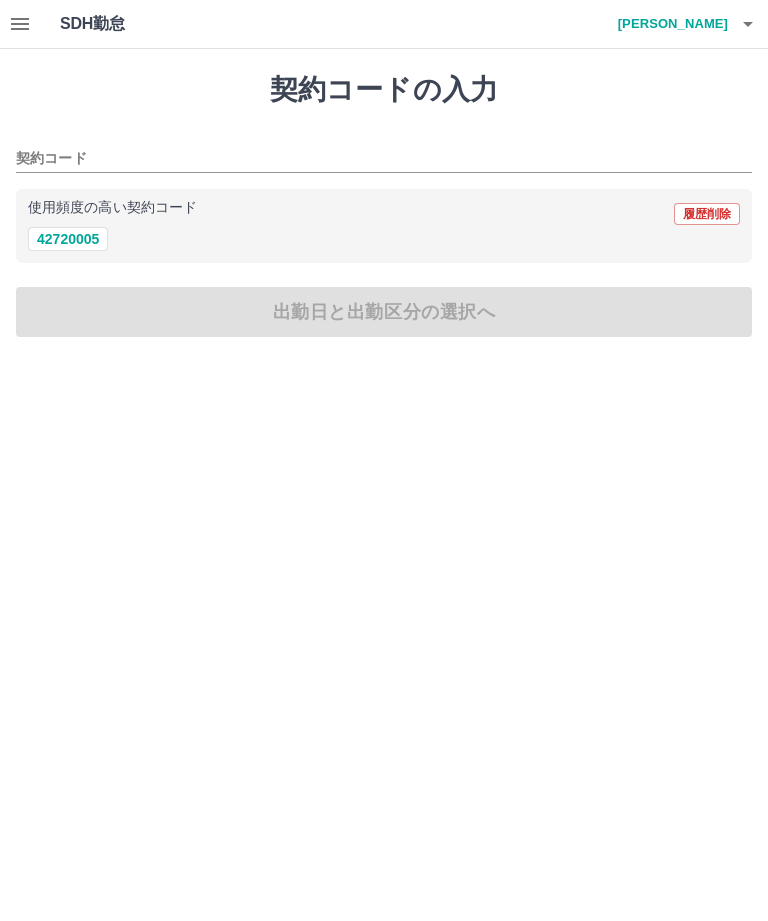 click on "42720005" at bounding box center [68, 239] 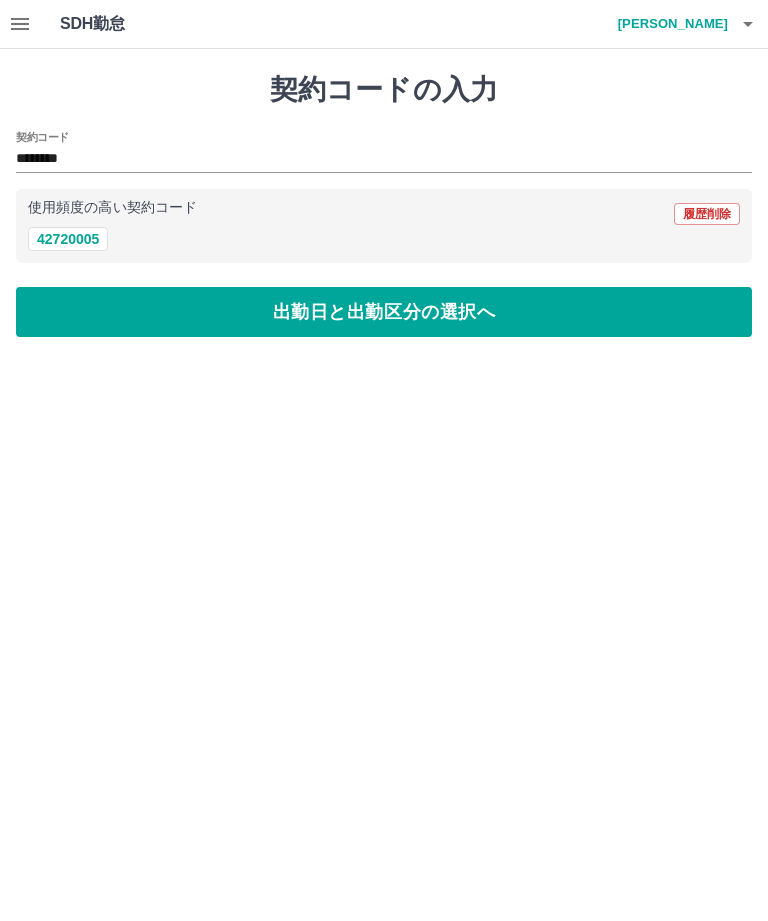 click on "出勤日と出勤区分の選択へ" at bounding box center (384, 312) 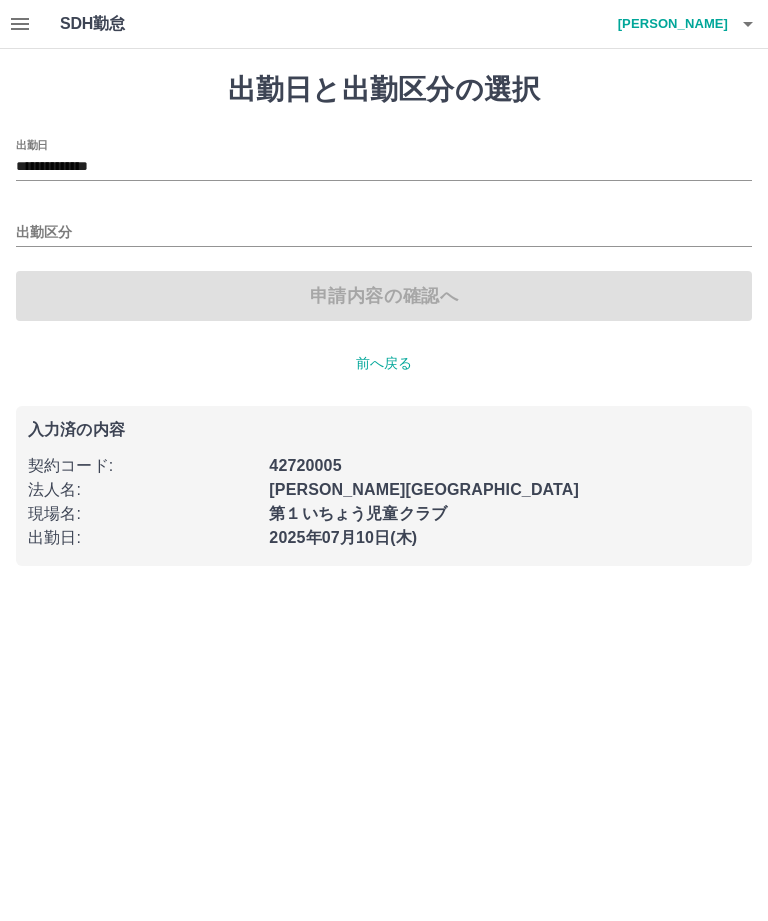 click on "出勤区分" at bounding box center [384, 233] 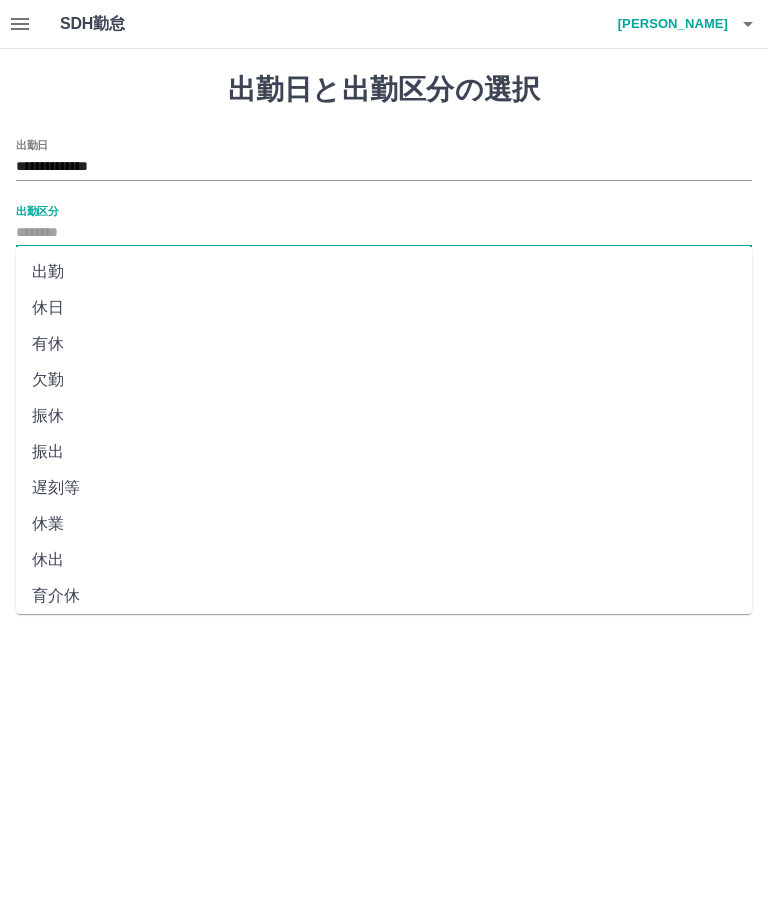 click on "出勤" at bounding box center (384, 272) 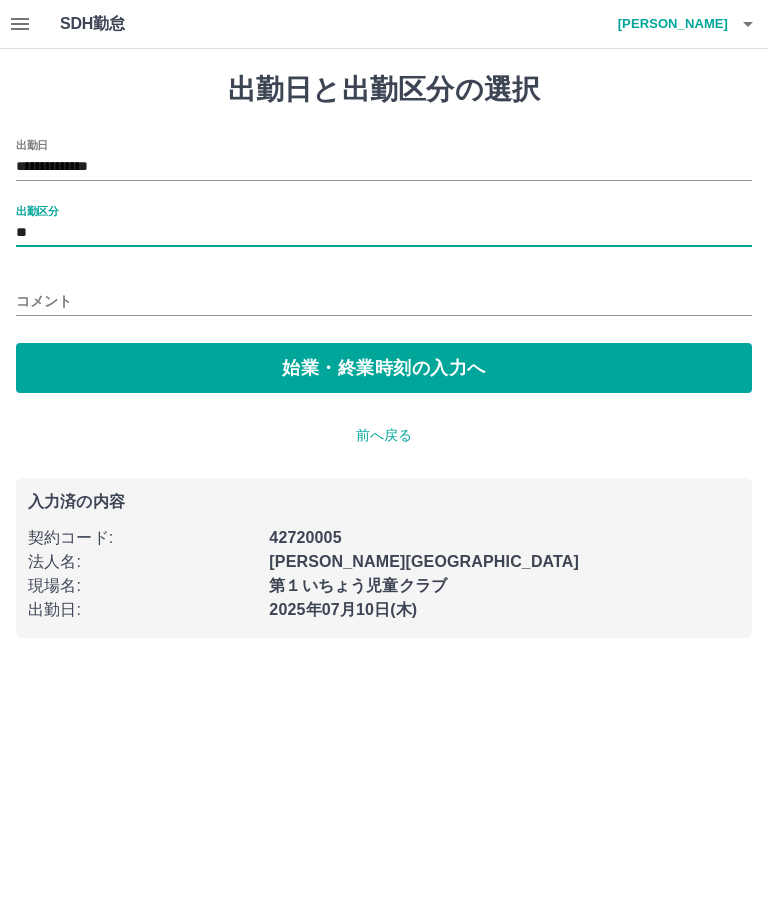 click on "始業・終業時刻の入力へ" at bounding box center (384, 368) 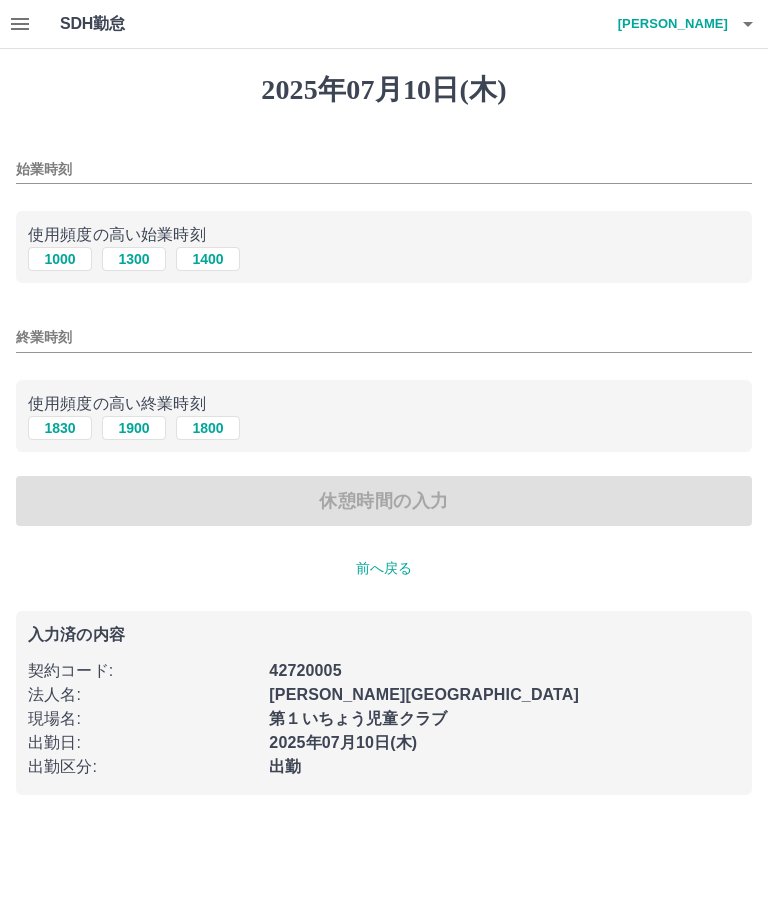 click on "1000 1300 1400" at bounding box center [384, 259] 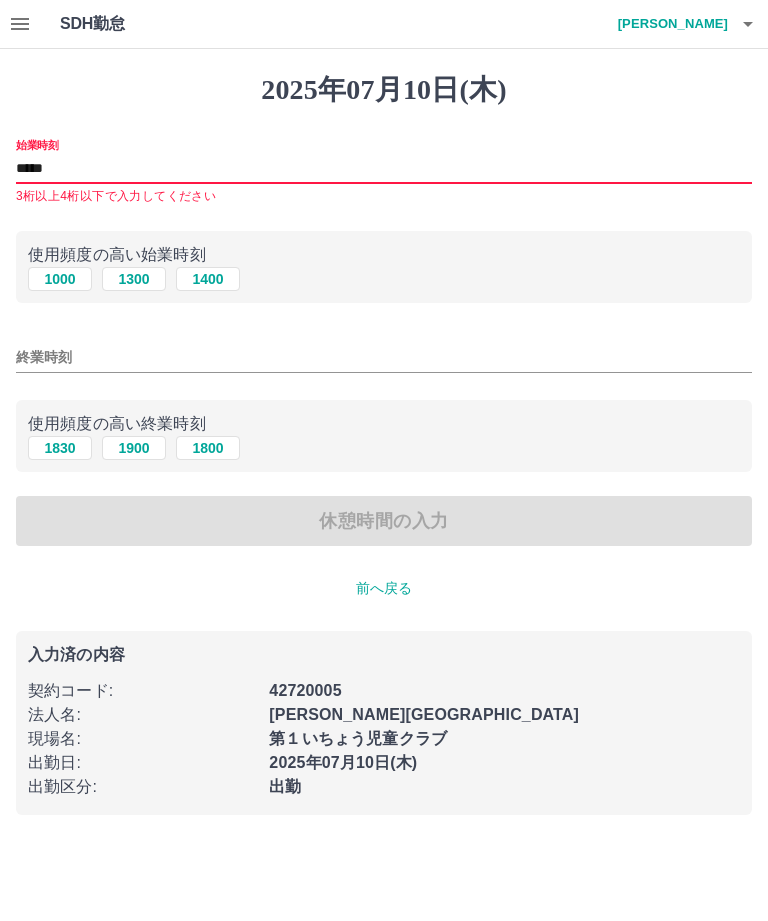 type on "*****" 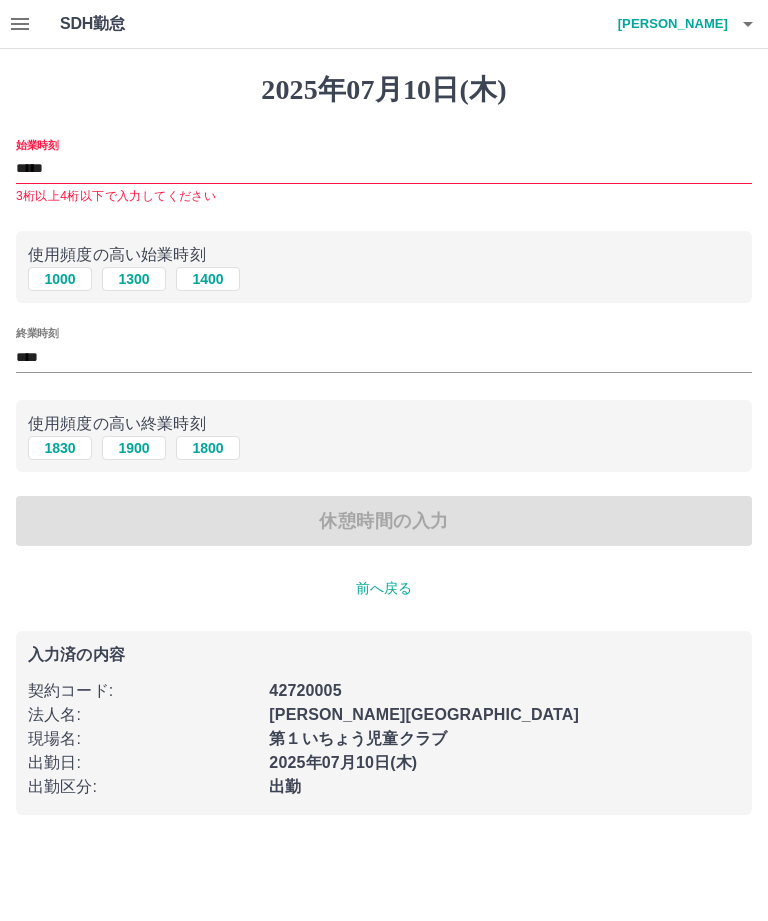 click on "*****" at bounding box center (384, 169) 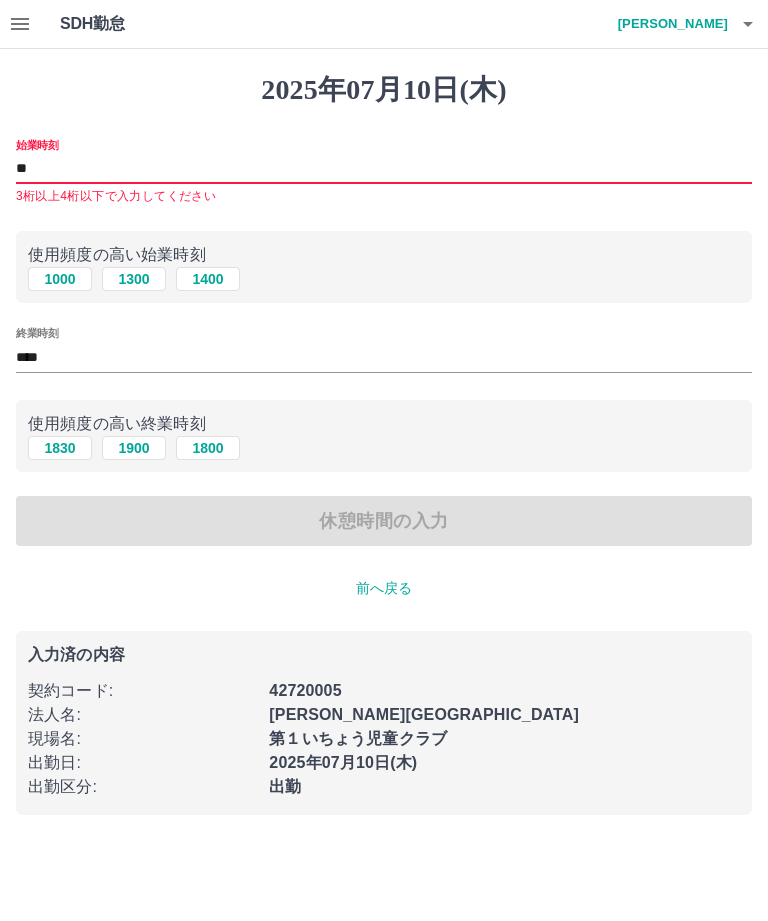 type on "*" 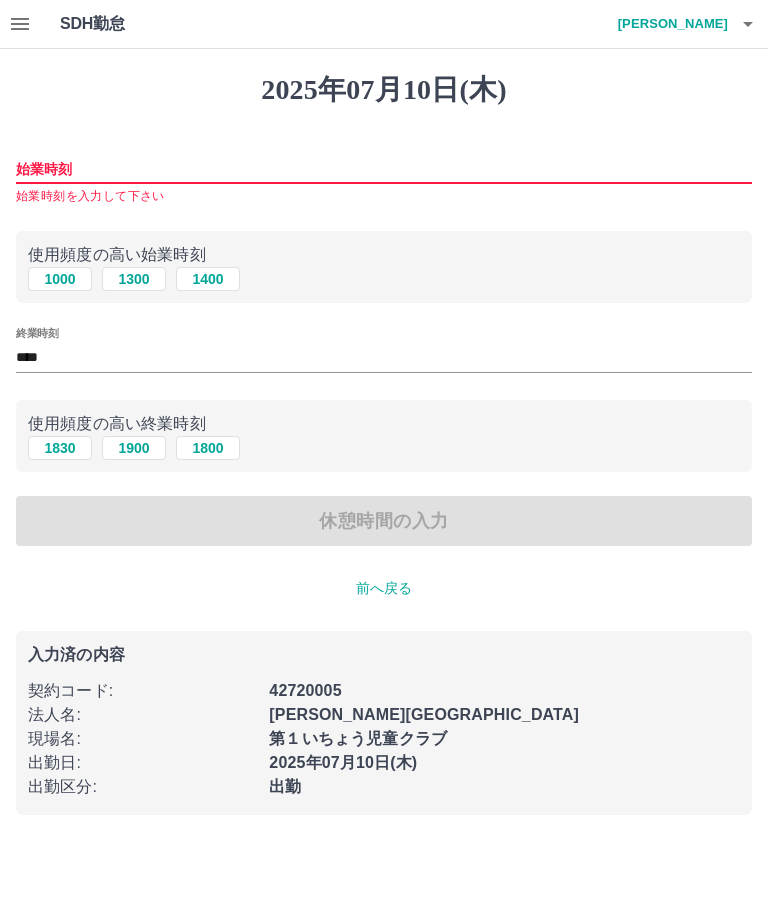 click on "1300" at bounding box center (134, 279) 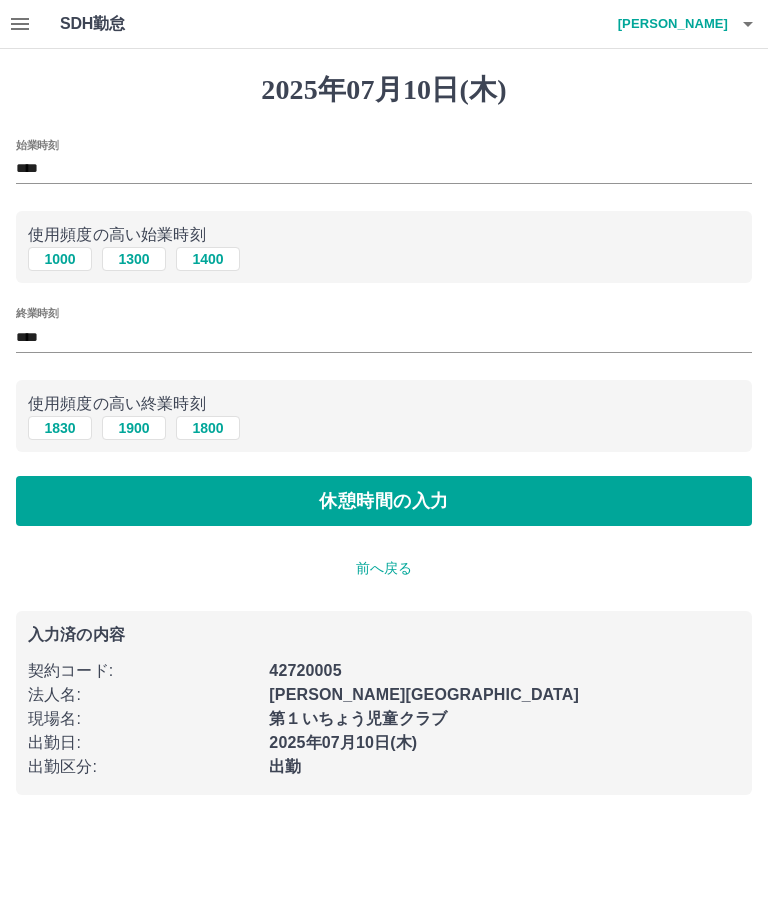 click on "****" at bounding box center (384, 169) 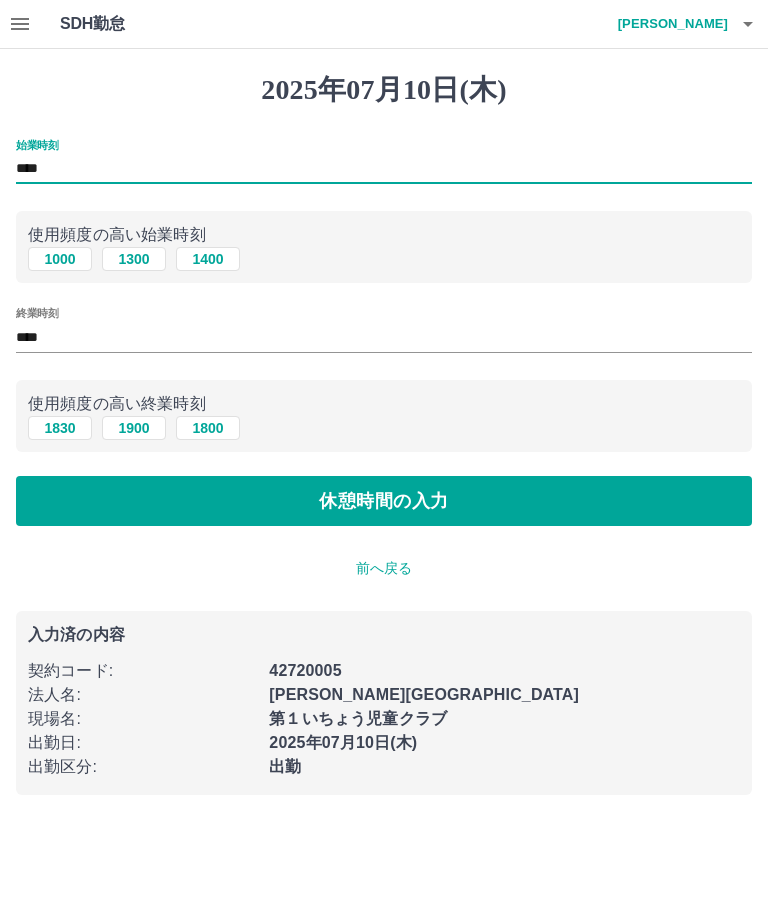 click on "****" at bounding box center (384, 169) 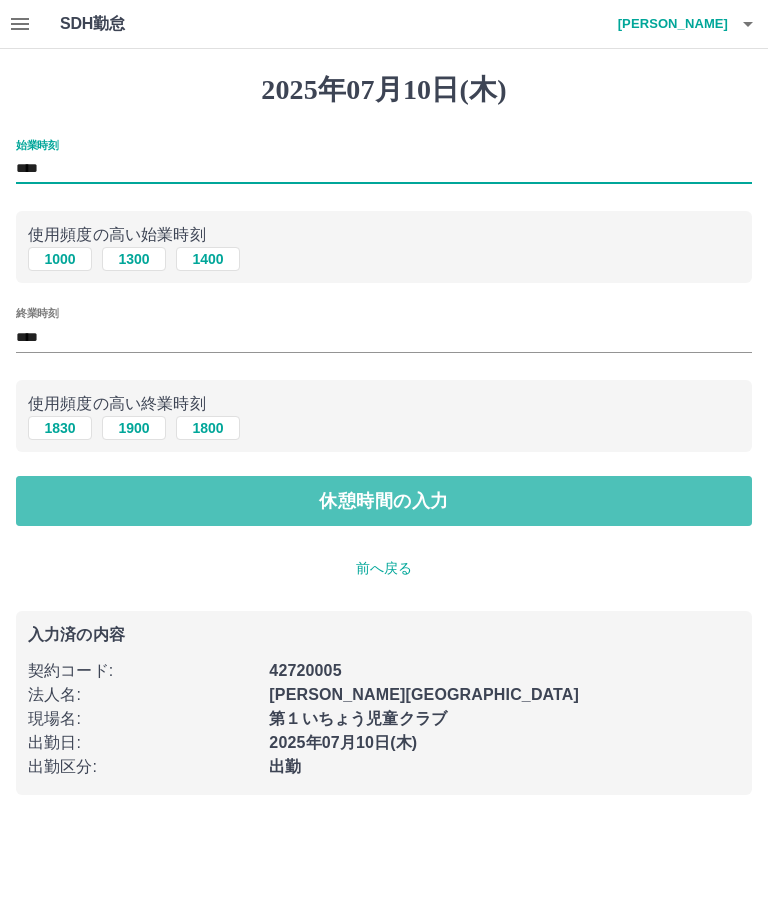 type on "****" 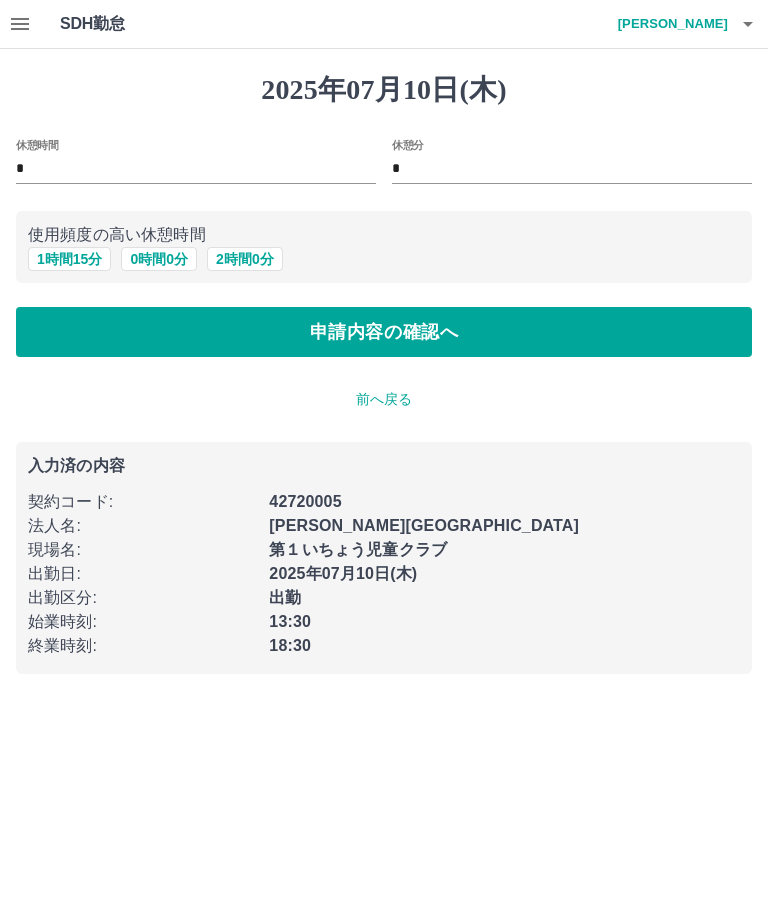 click on "申請内容の確認へ" at bounding box center [384, 332] 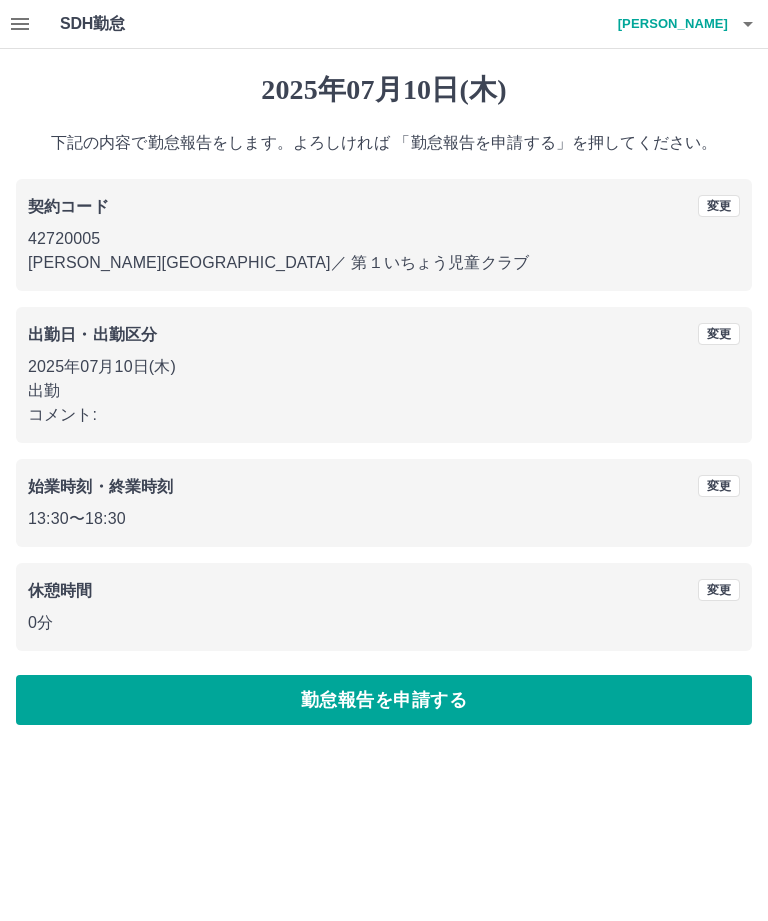 click on "勤怠報告を申請する" at bounding box center (384, 700) 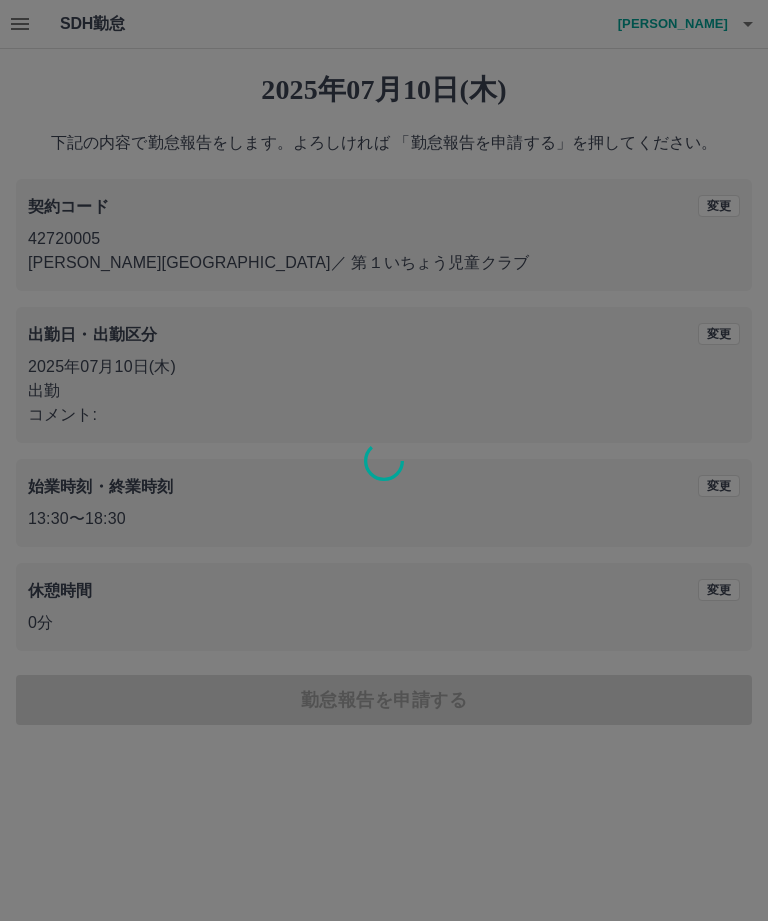 click at bounding box center (384, 460) 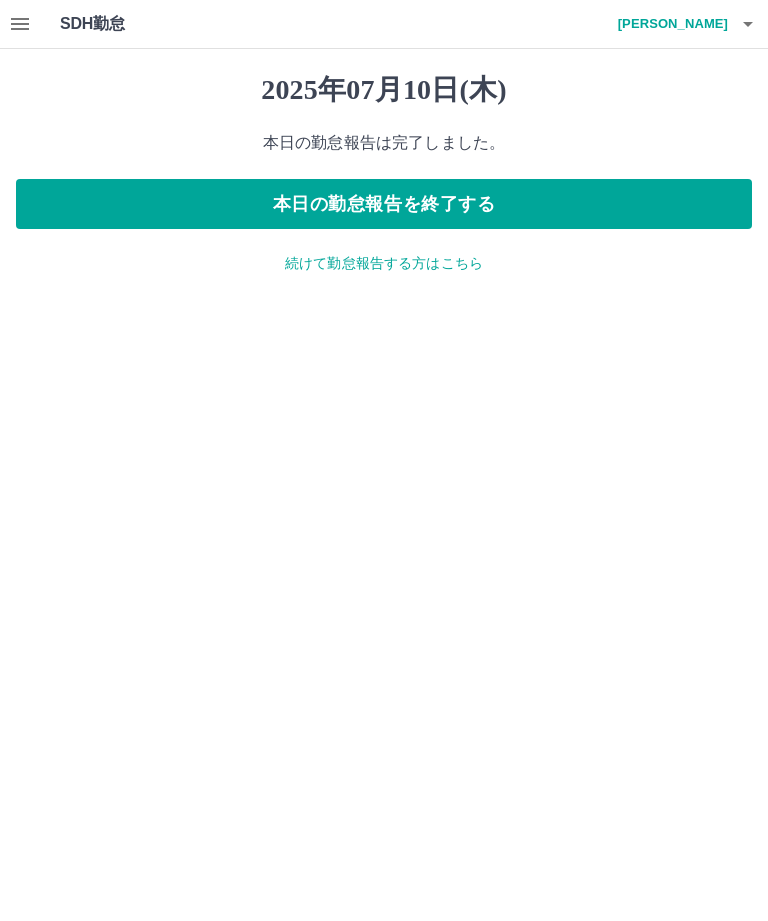 click on "本日の勤怠報告を終了する" at bounding box center (384, 204) 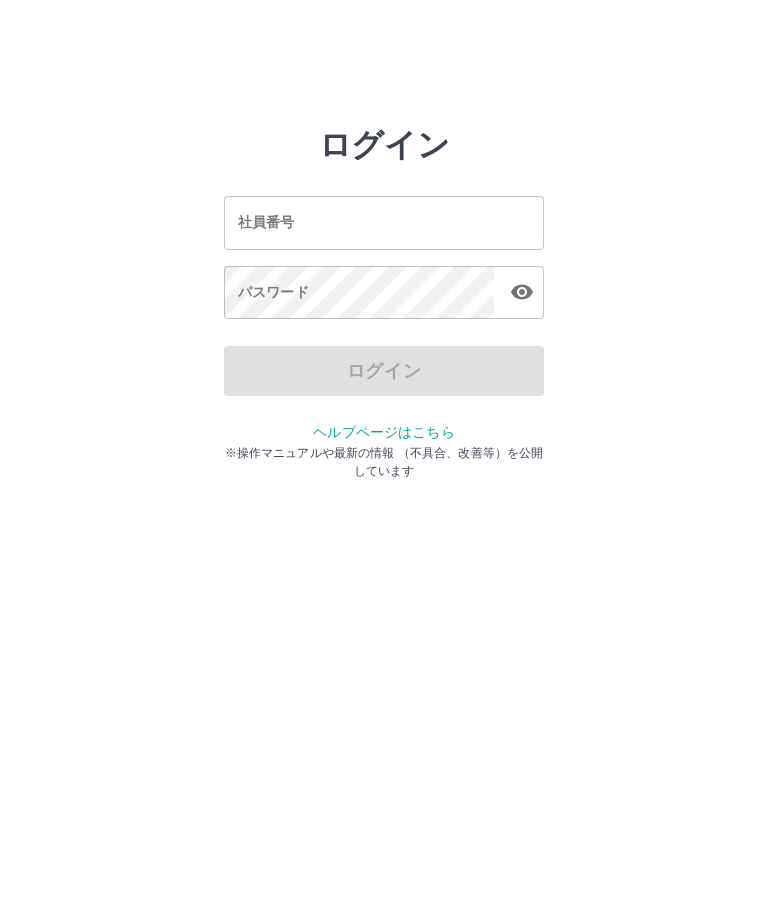 scroll, scrollTop: 0, scrollLeft: 0, axis: both 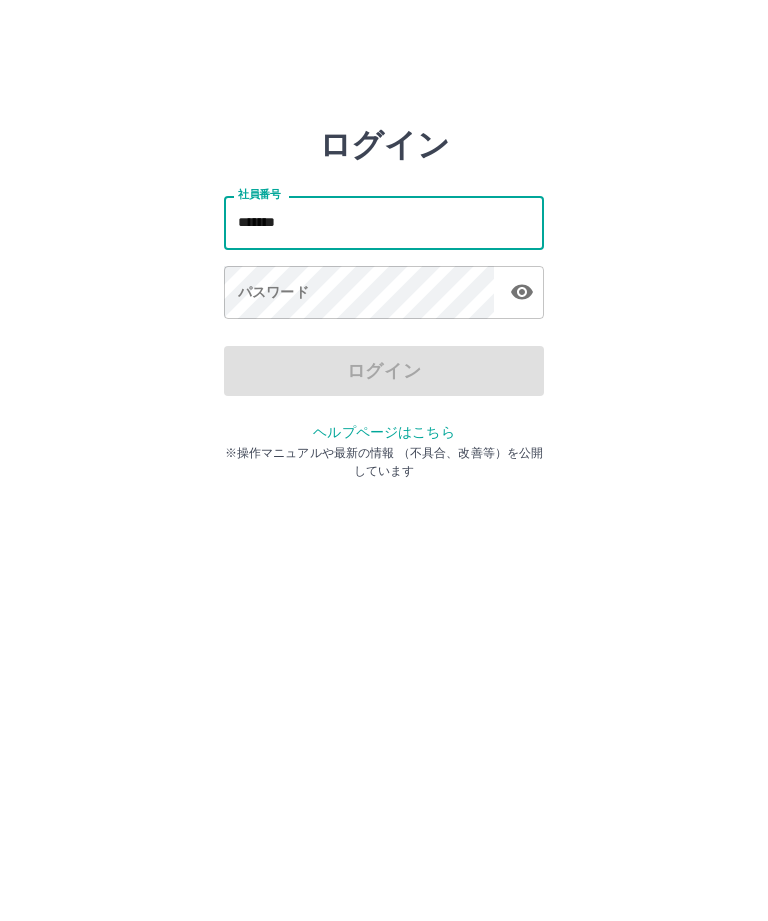 type on "*******" 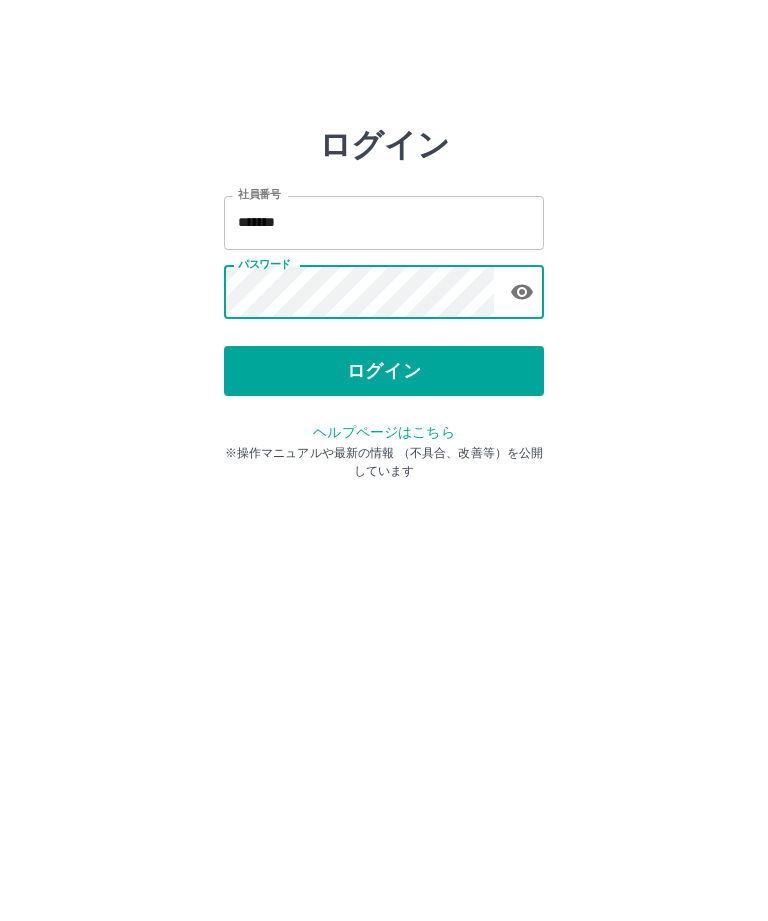 click on "ログイン" at bounding box center [384, 371] 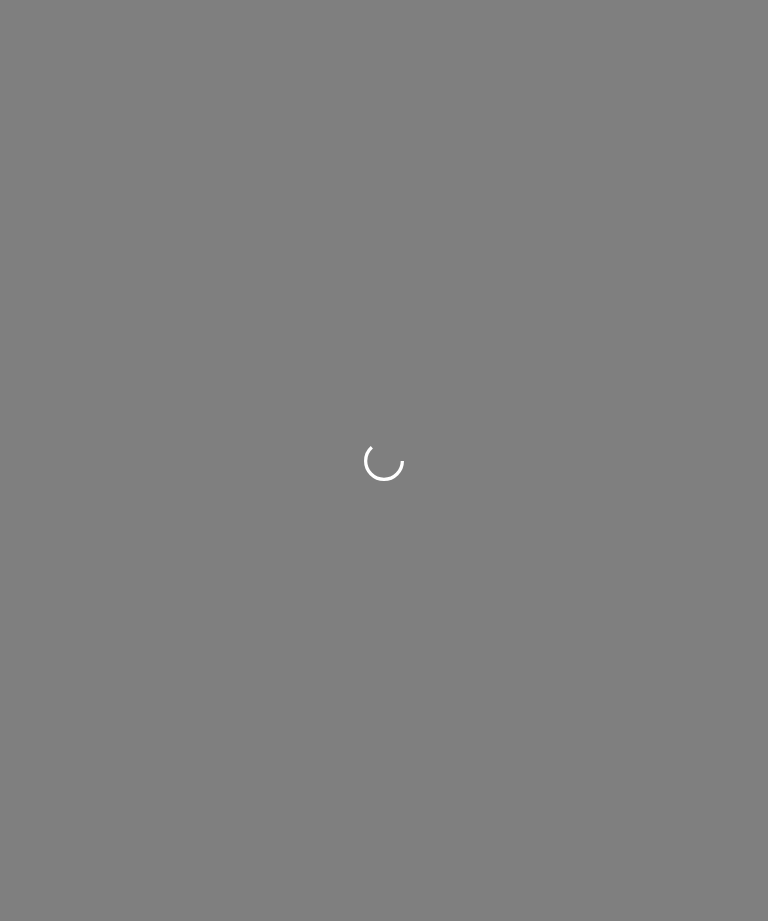 scroll, scrollTop: 0, scrollLeft: 0, axis: both 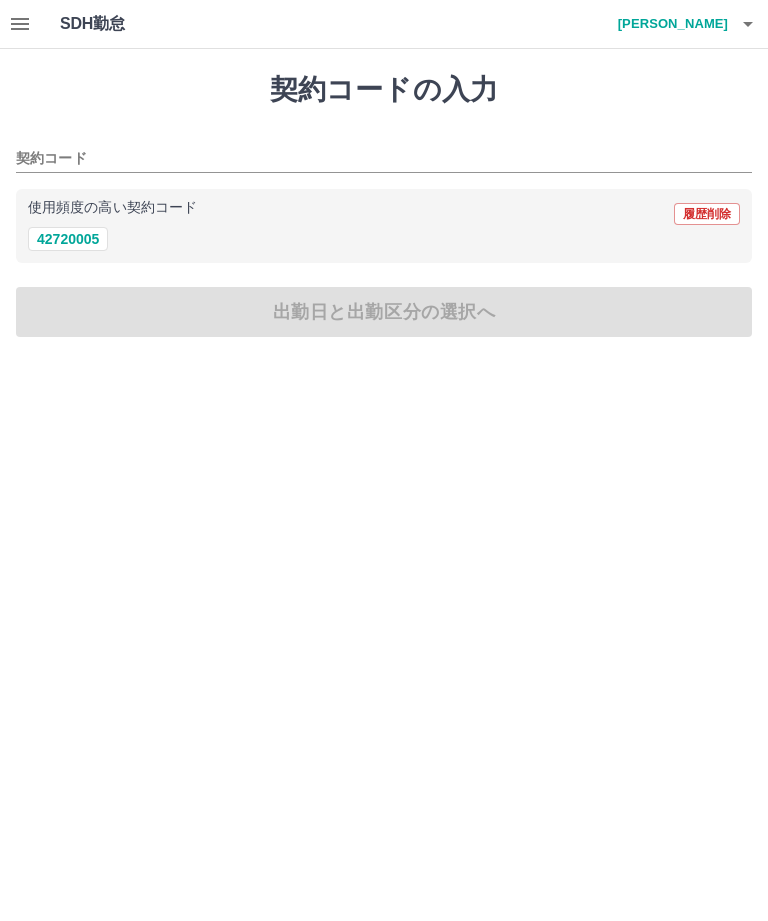 click on "42720005" at bounding box center [68, 239] 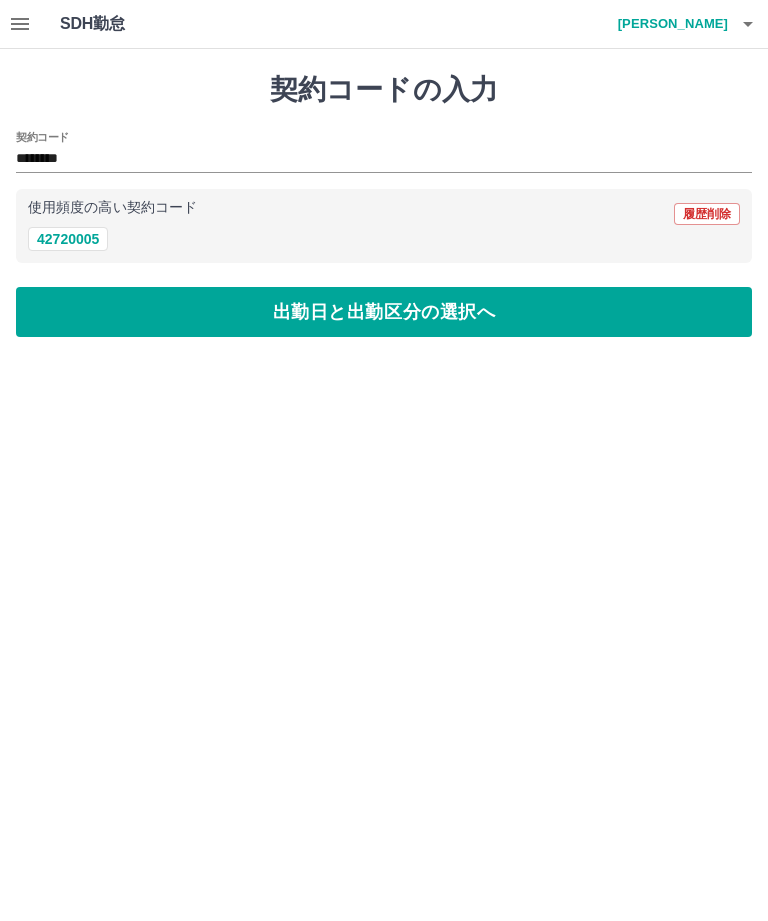 click on "出勤日と出勤区分の選択へ" at bounding box center [384, 312] 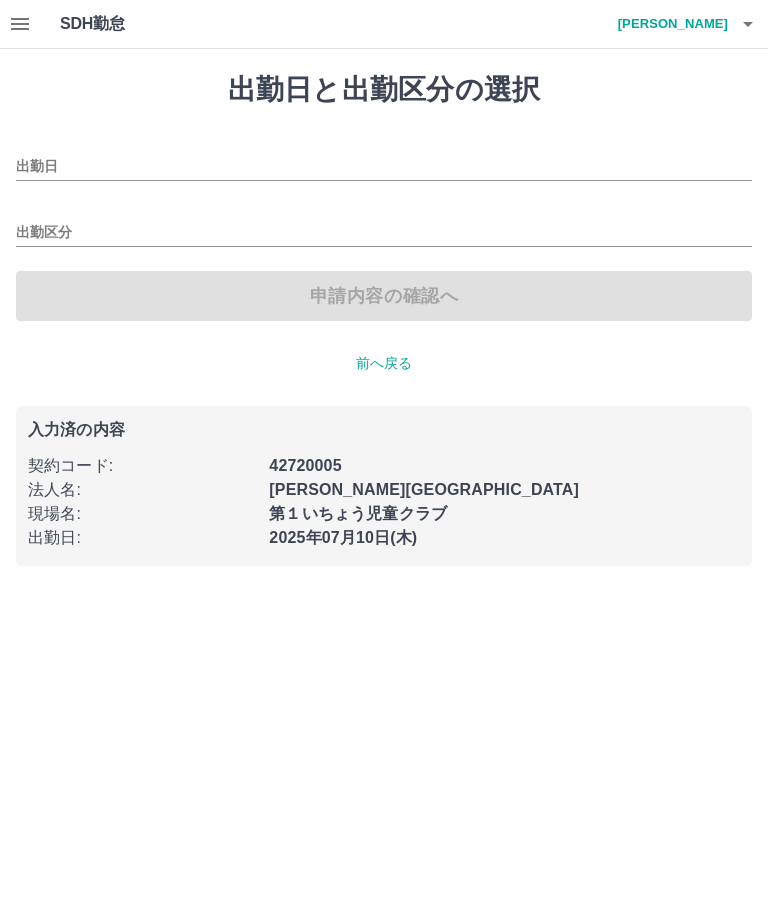 type on "**********" 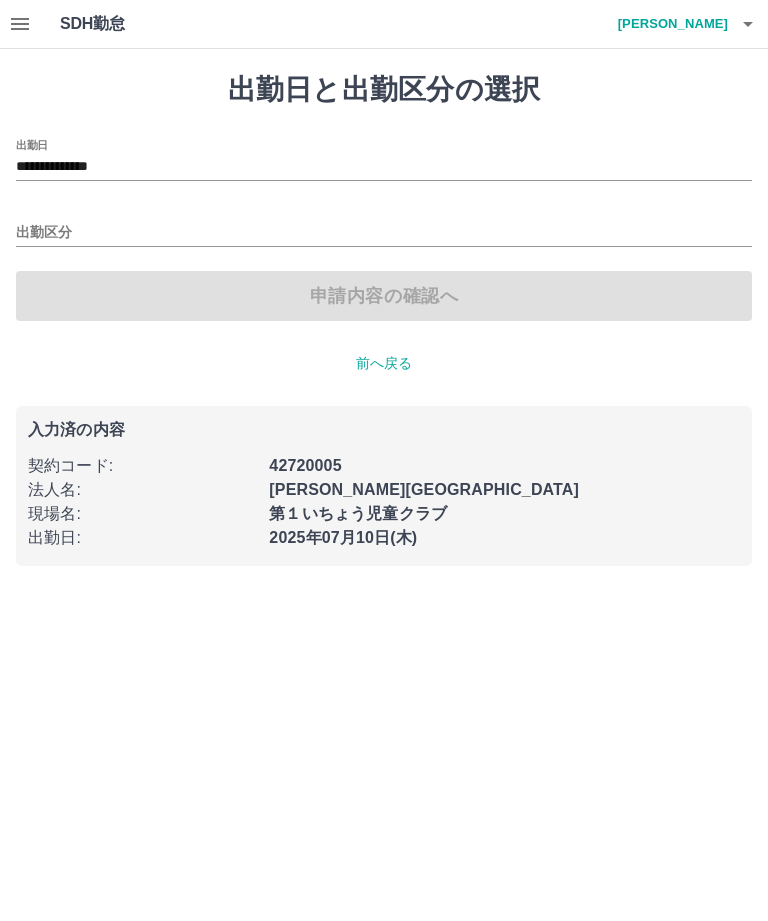 click on "出勤区分" at bounding box center (384, 233) 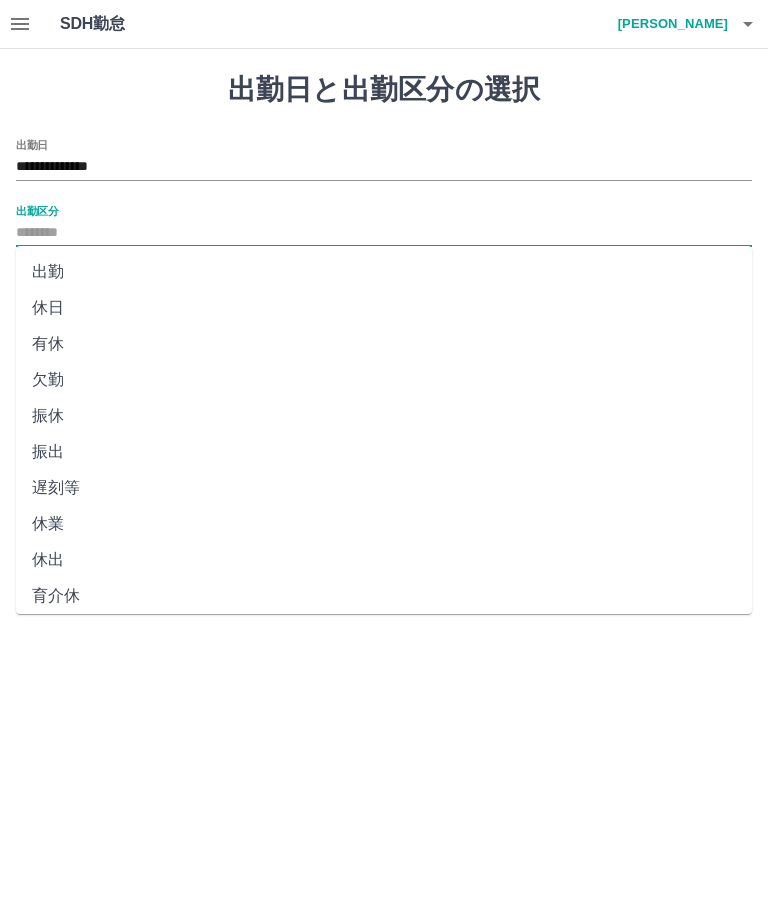 click on "出勤" at bounding box center (384, 272) 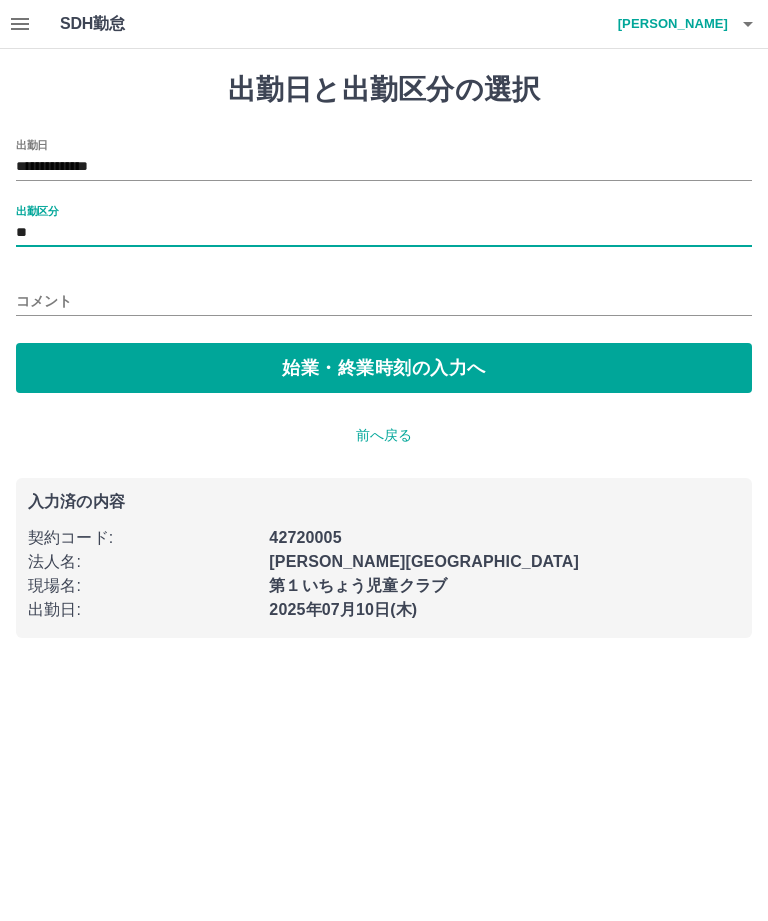 click on "始業・終業時刻の入力へ" at bounding box center [384, 368] 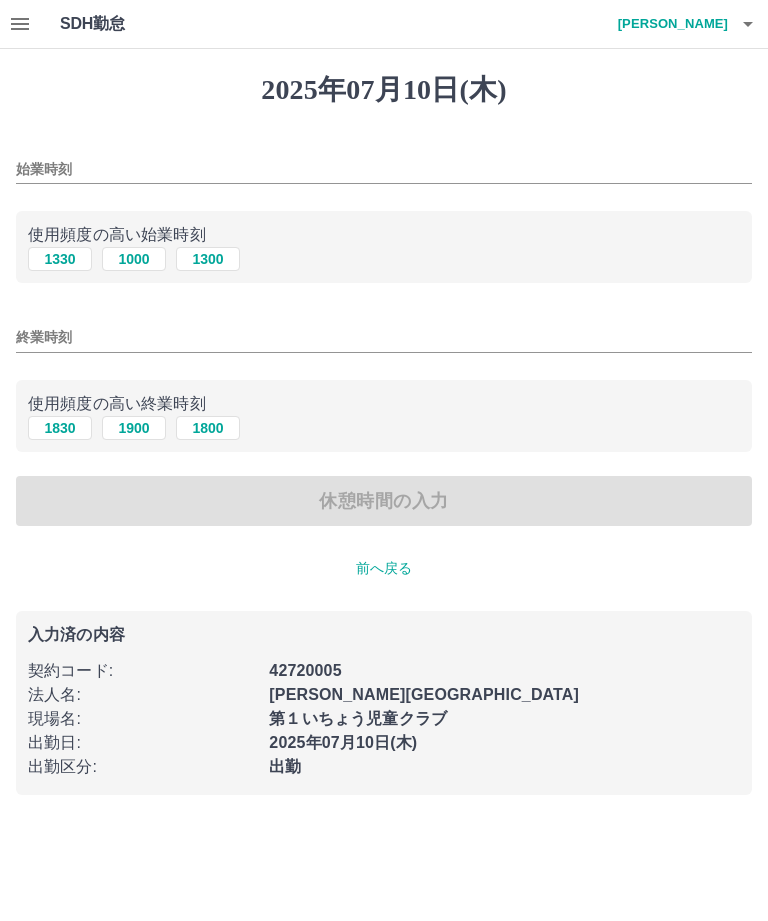 click on "始業時刻" at bounding box center [384, 169] 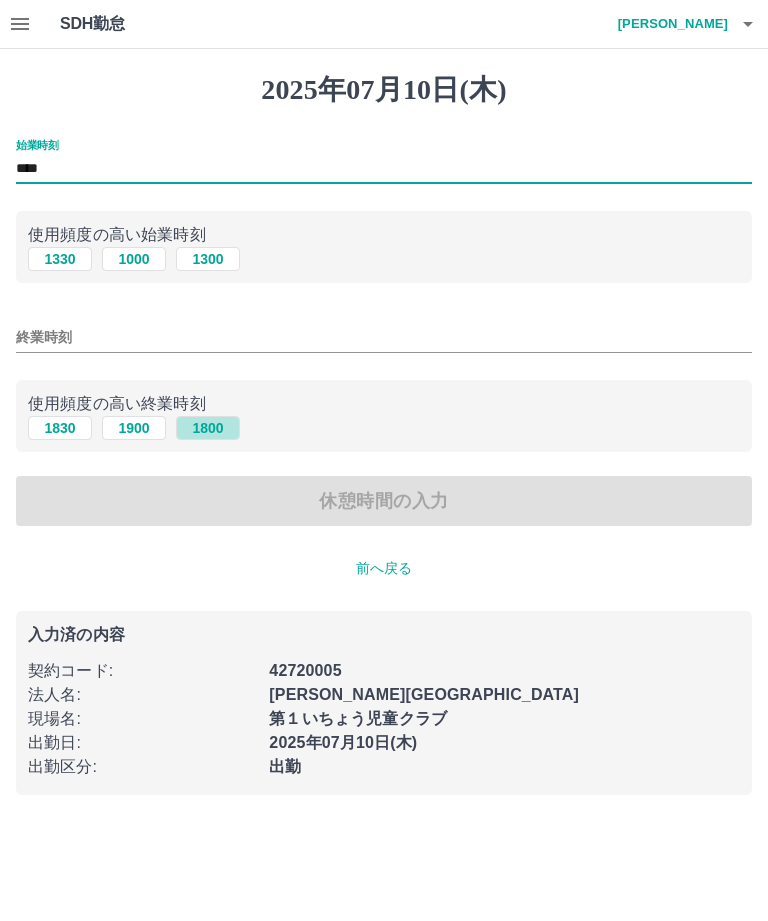 type on "****" 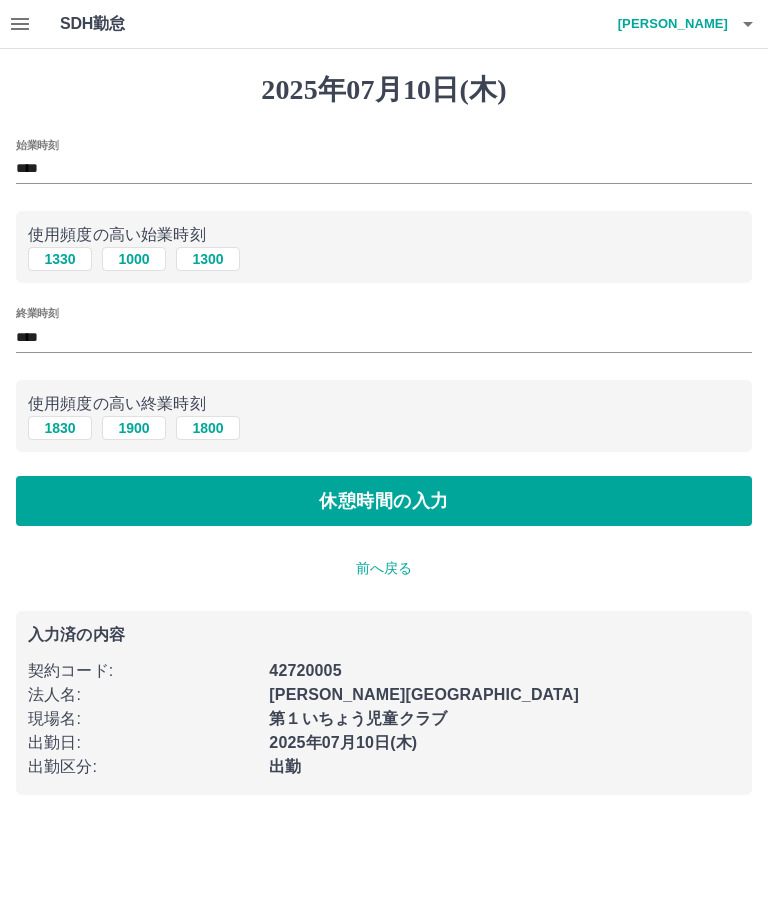 click on "休憩時間の入力" at bounding box center [384, 501] 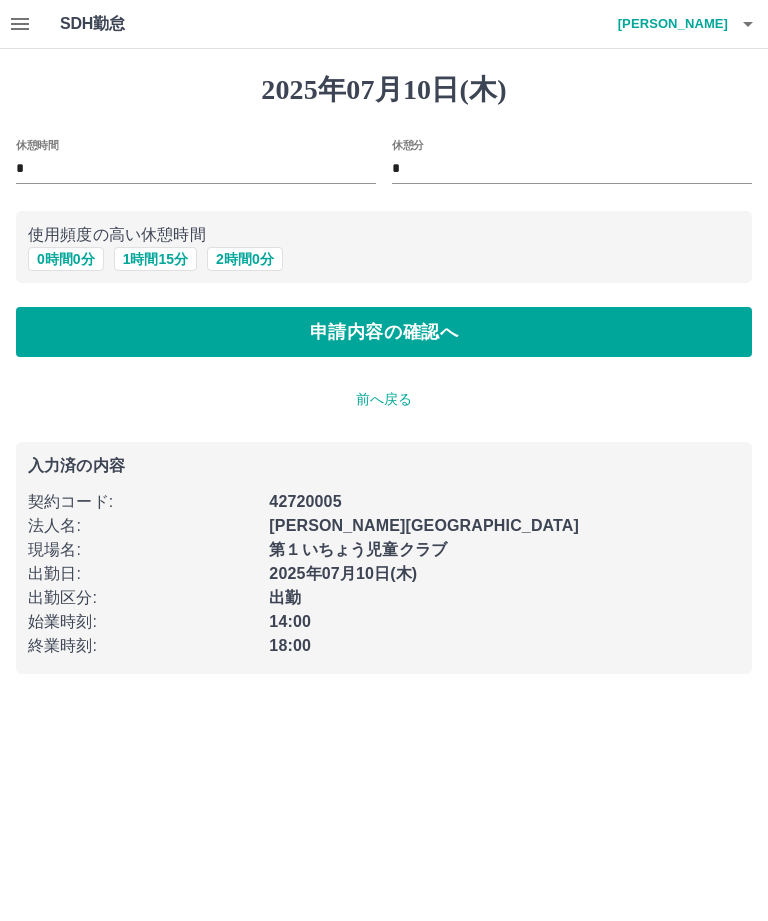 click on "申請内容の確認へ" at bounding box center [384, 332] 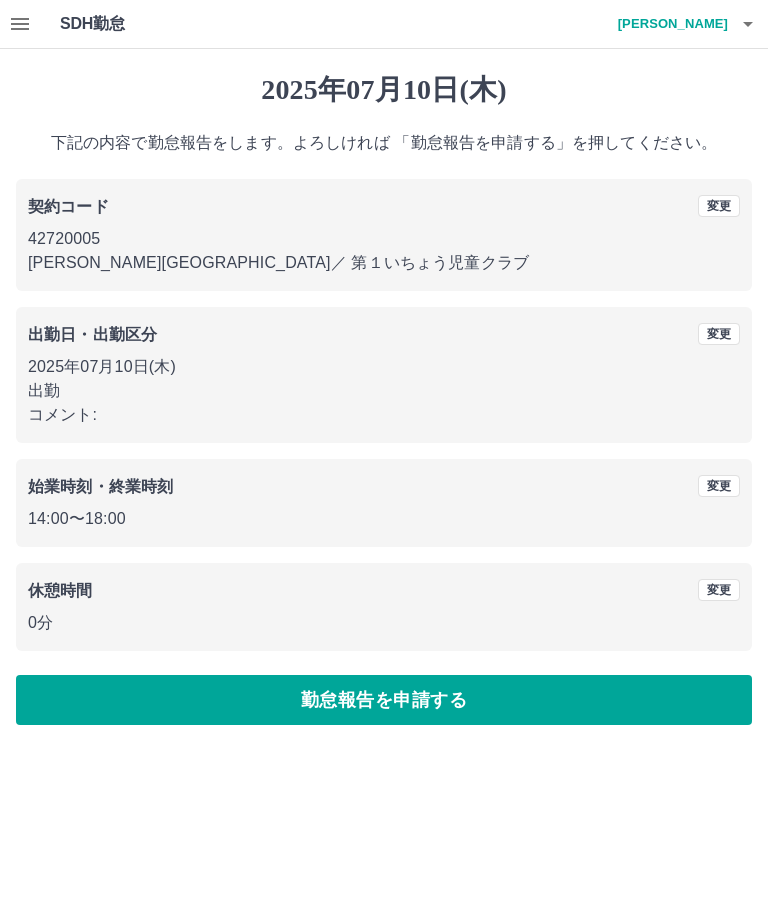 click on "勤怠報告を申請する" at bounding box center (384, 700) 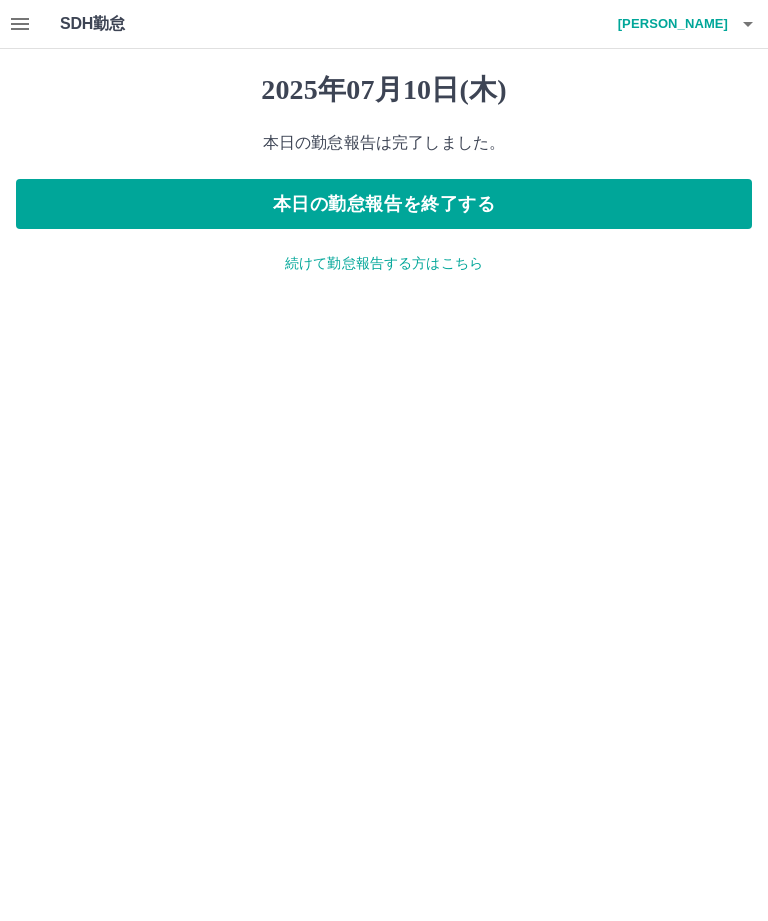 click on "本日の勤怠報告を終了する" at bounding box center (384, 204) 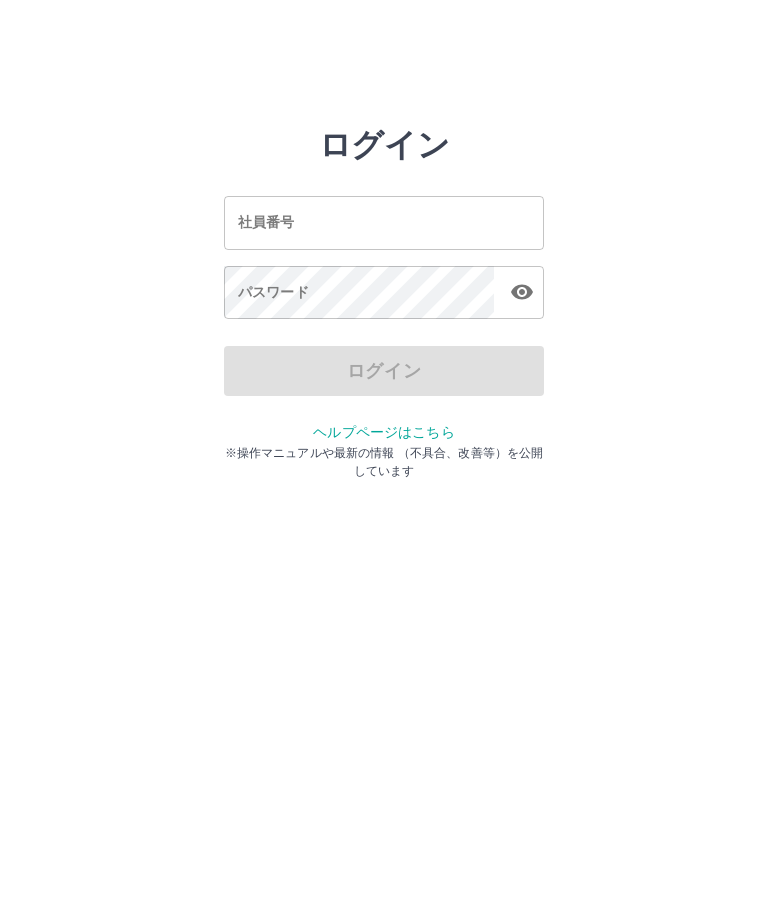 scroll, scrollTop: 0, scrollLeft: 0, axis: both 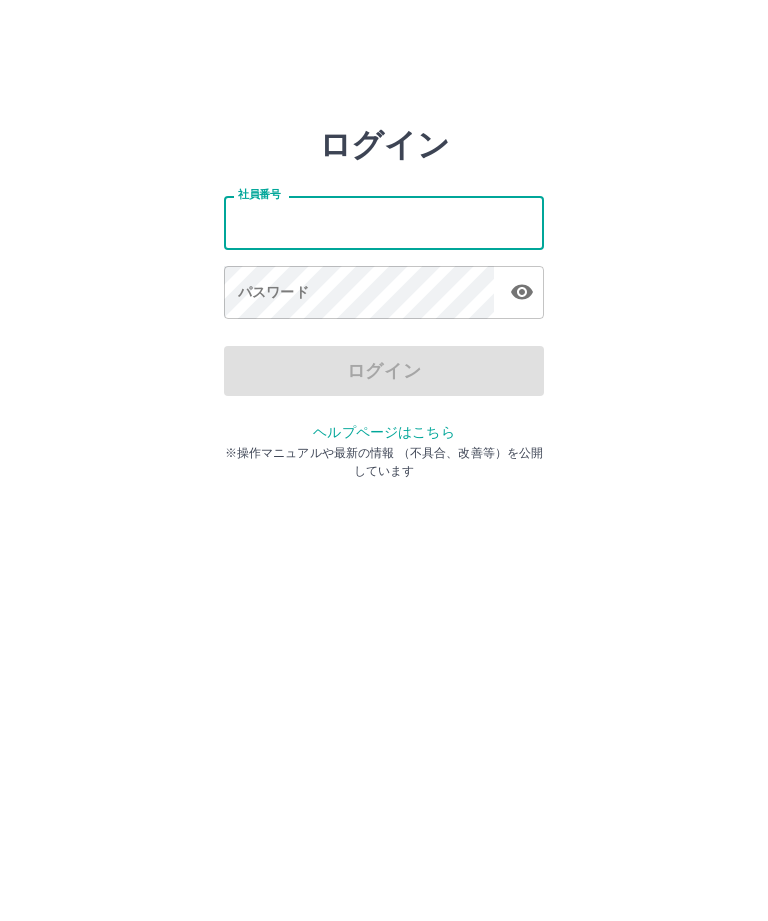 click on "社員番号" at bounding box center [384, 222] 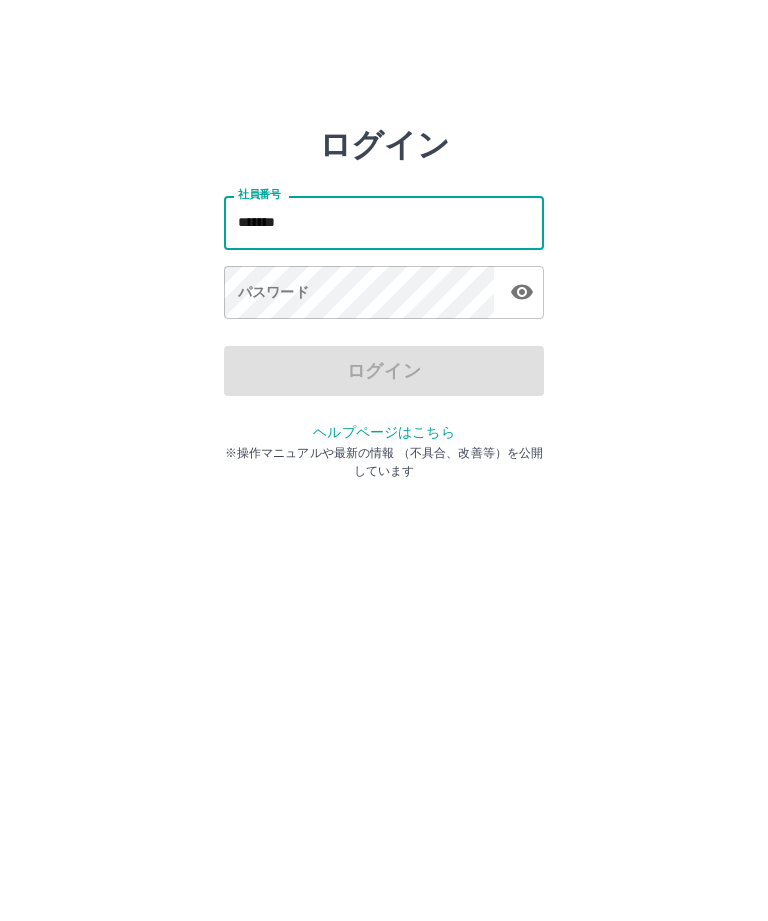 type on "*******" 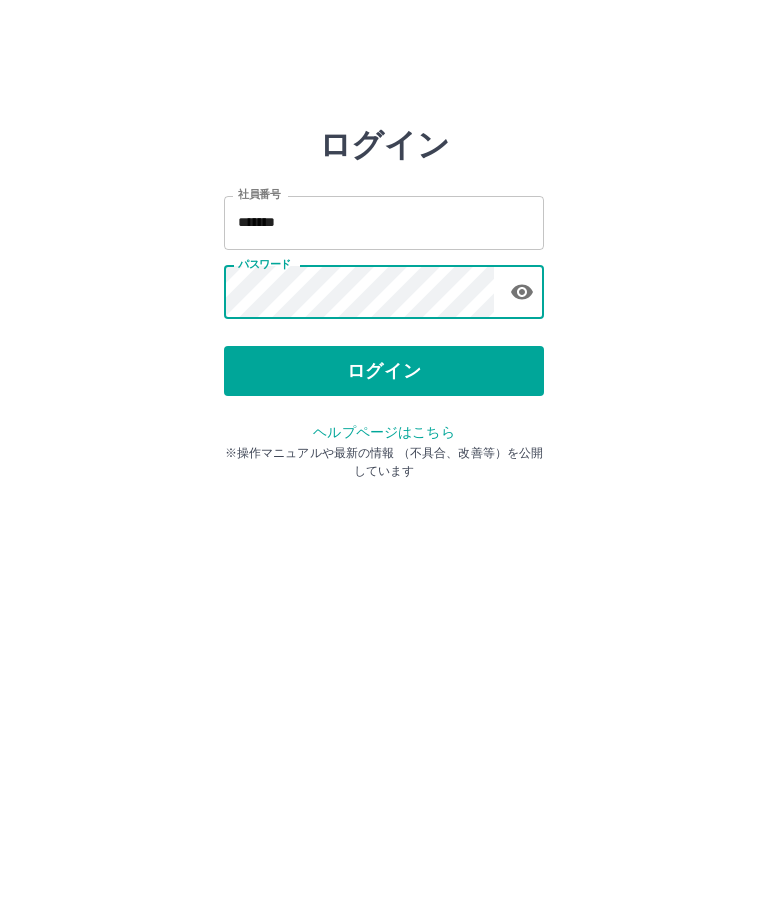 click on "ログイン" at bounding box center (384, 371) 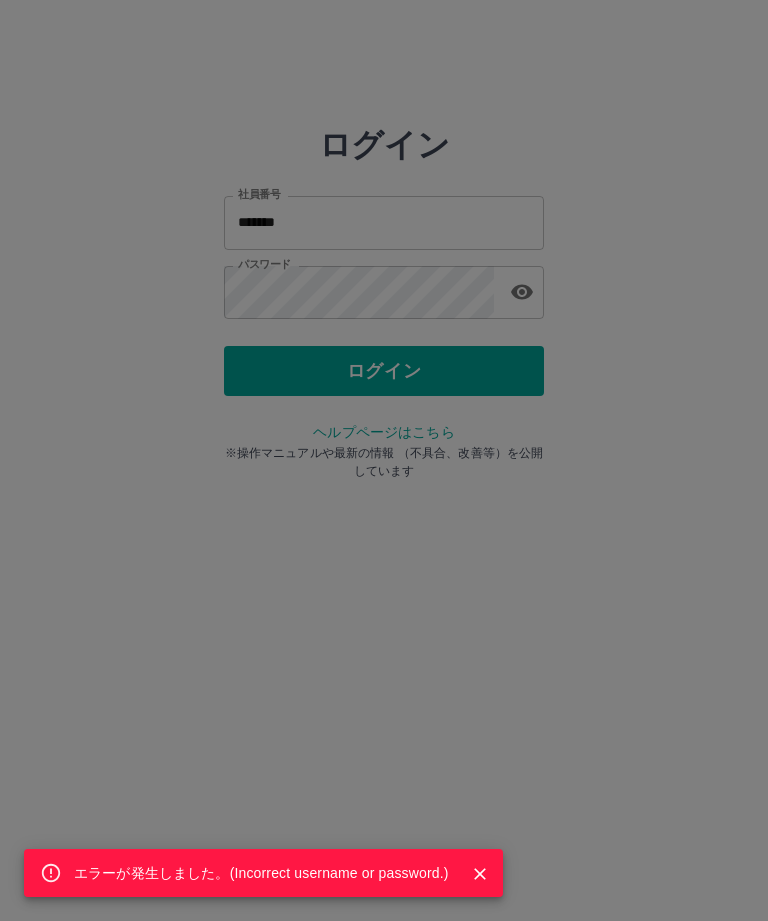 click on "エラーが発生しました。( Incorrect username or password. )" at bounding box center (384, 460) 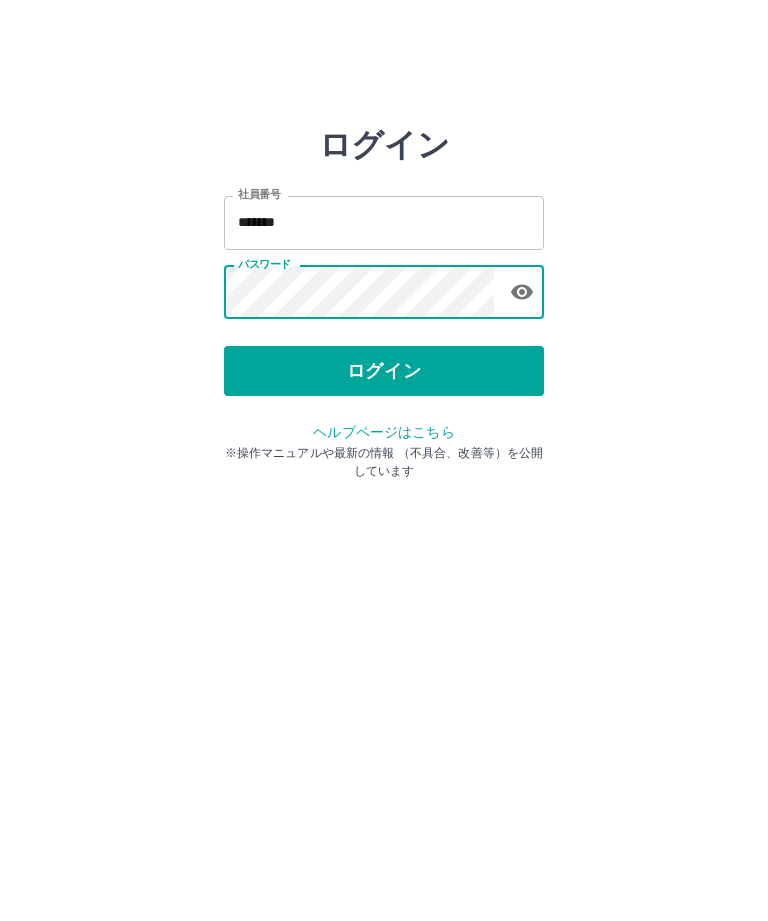 click on "ログイン" at bounding box center (384, 371) 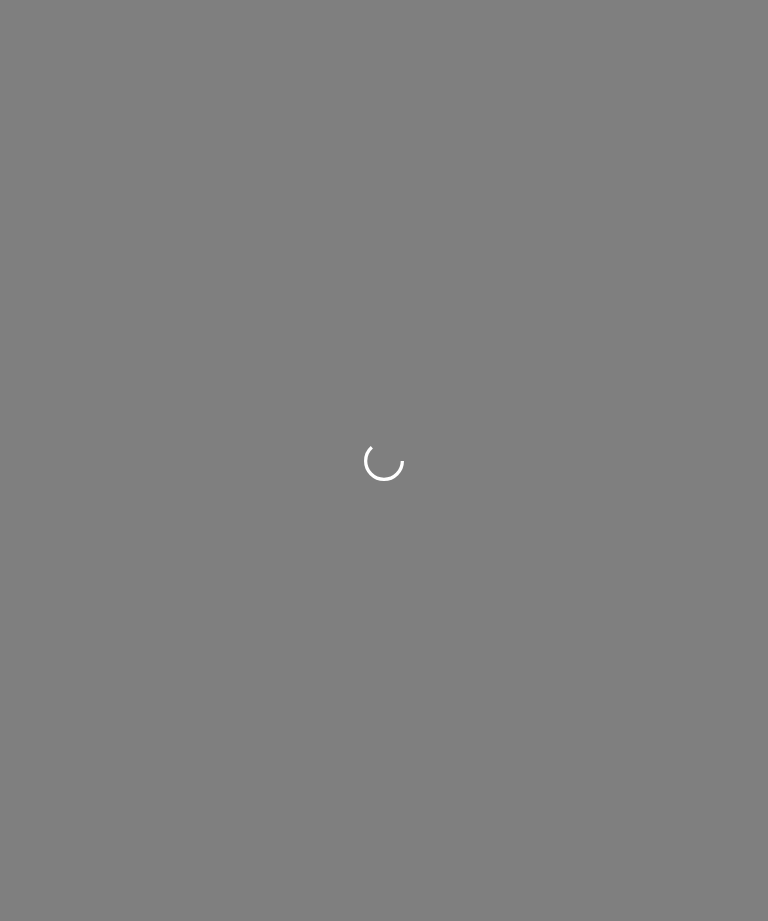 scroll, scrollTop: 0, scrollLeft: 0, axis: both 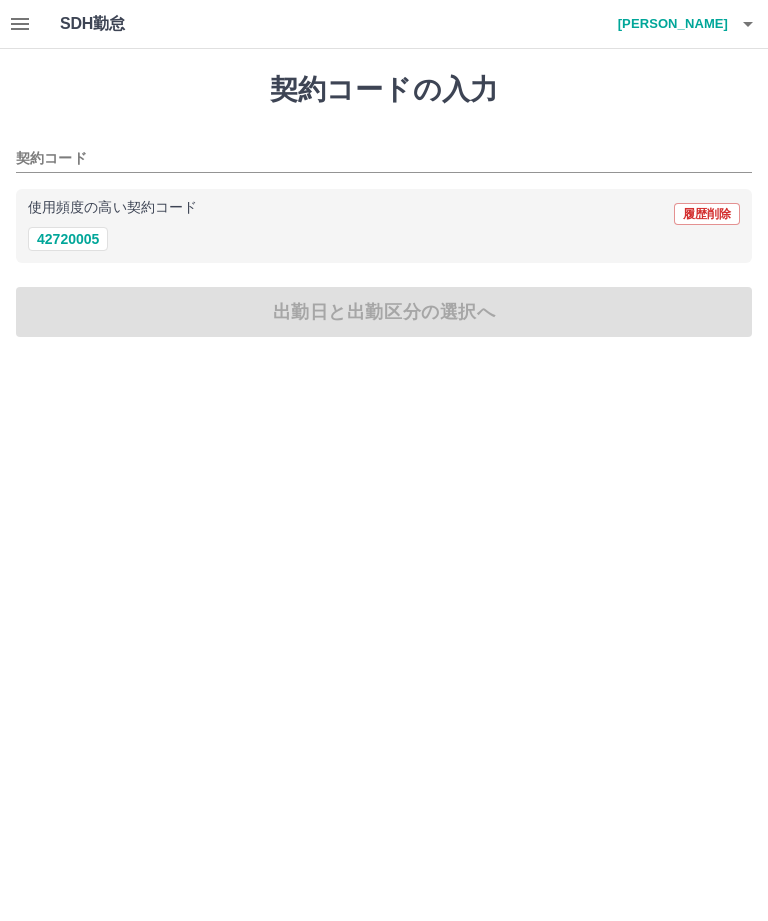 click on "使用頻度の高い契約コード 履歴削除" at bounding box center [384, 214] 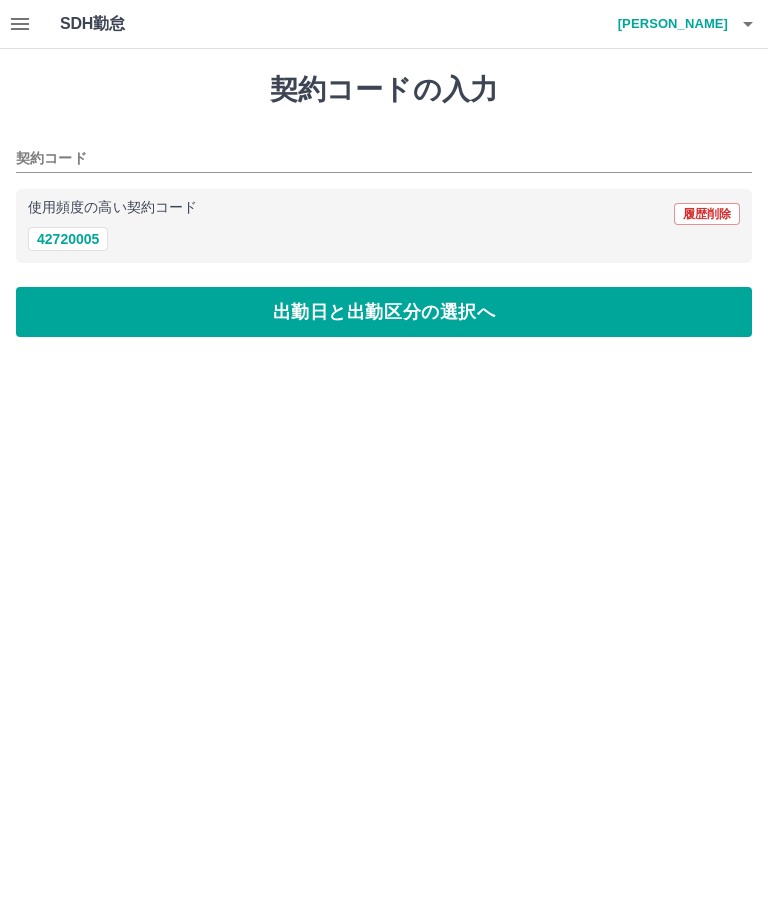 type on "********" 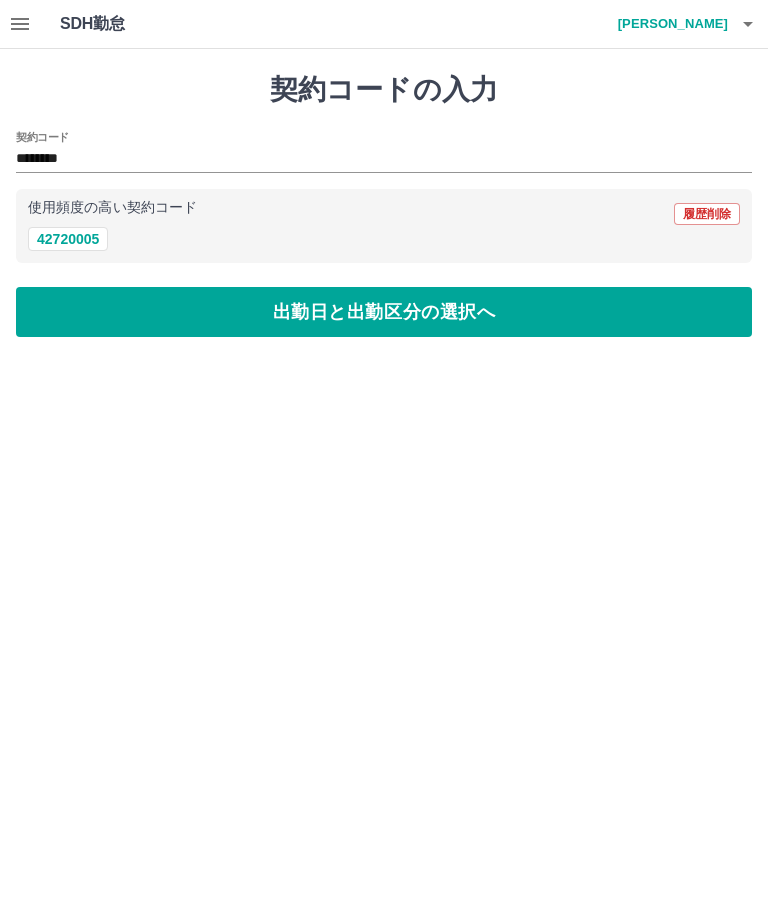 click on "出勤日と出勤区分の選択へ" at bounding box center [384, 312] 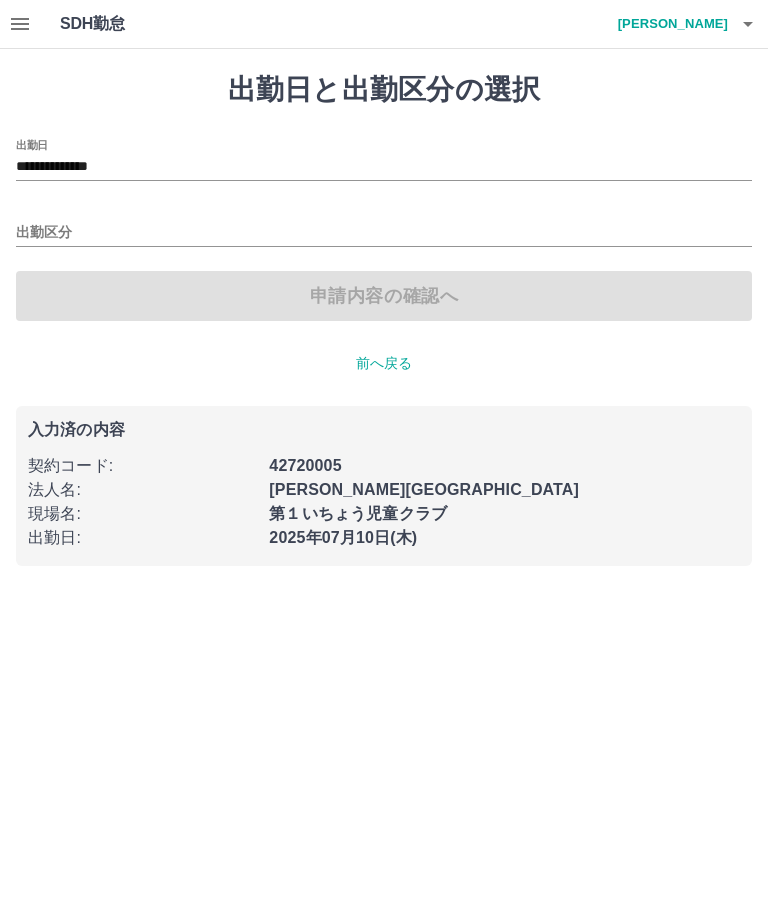 click on "出勤区分" at bounding box center [384, 233] 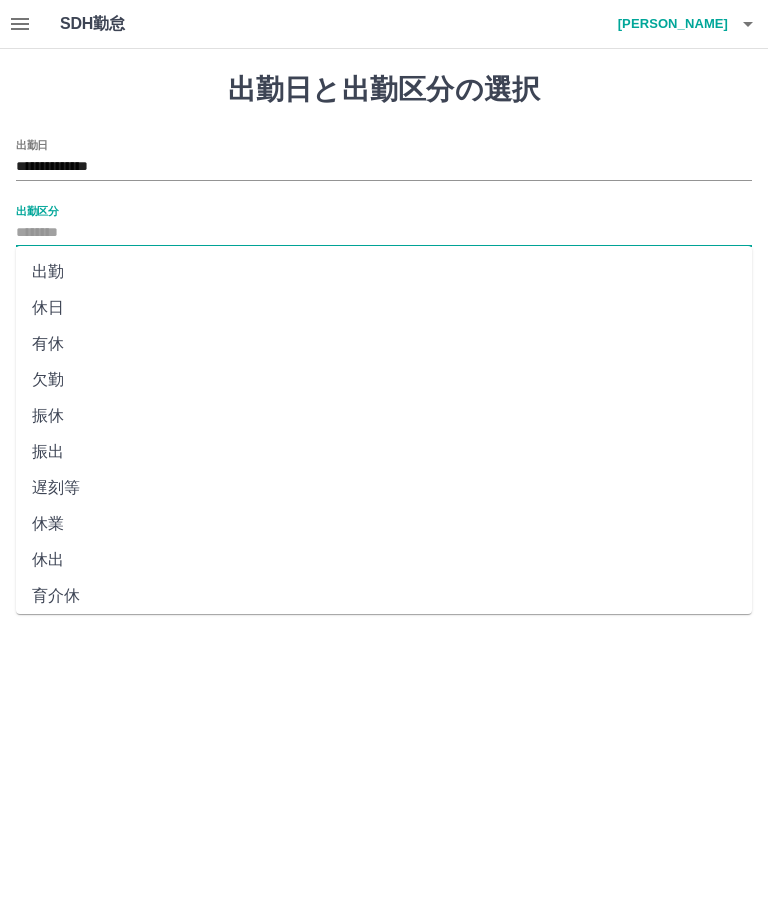 click on "出勤" at bounding box center [384, 272] 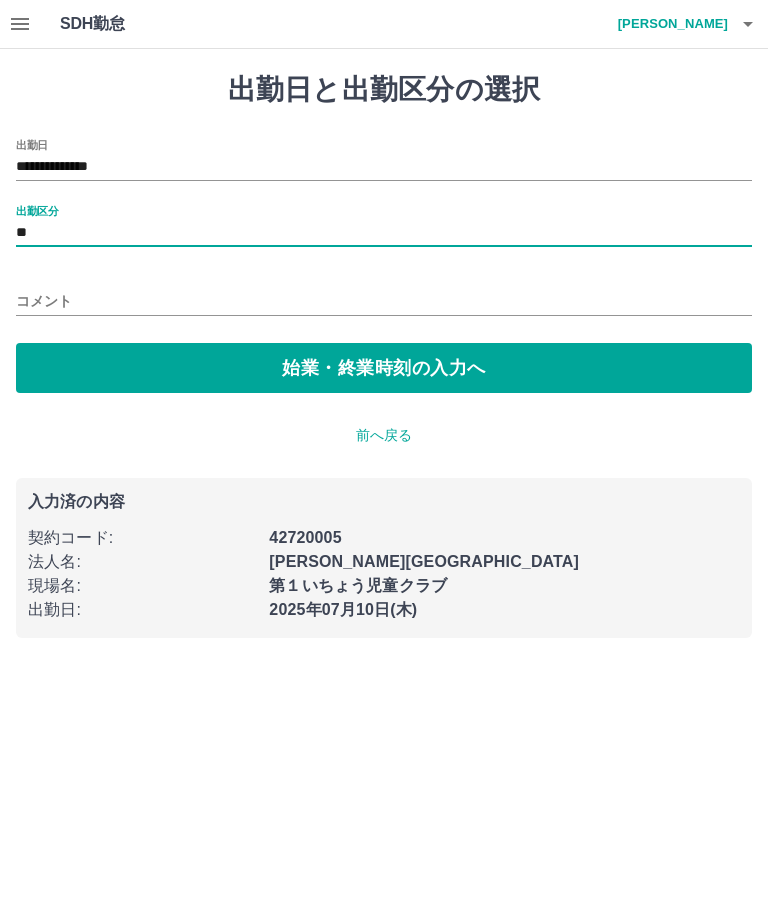 click on "始業・終業時刻の入力へ" at bounding box center [384, 368] 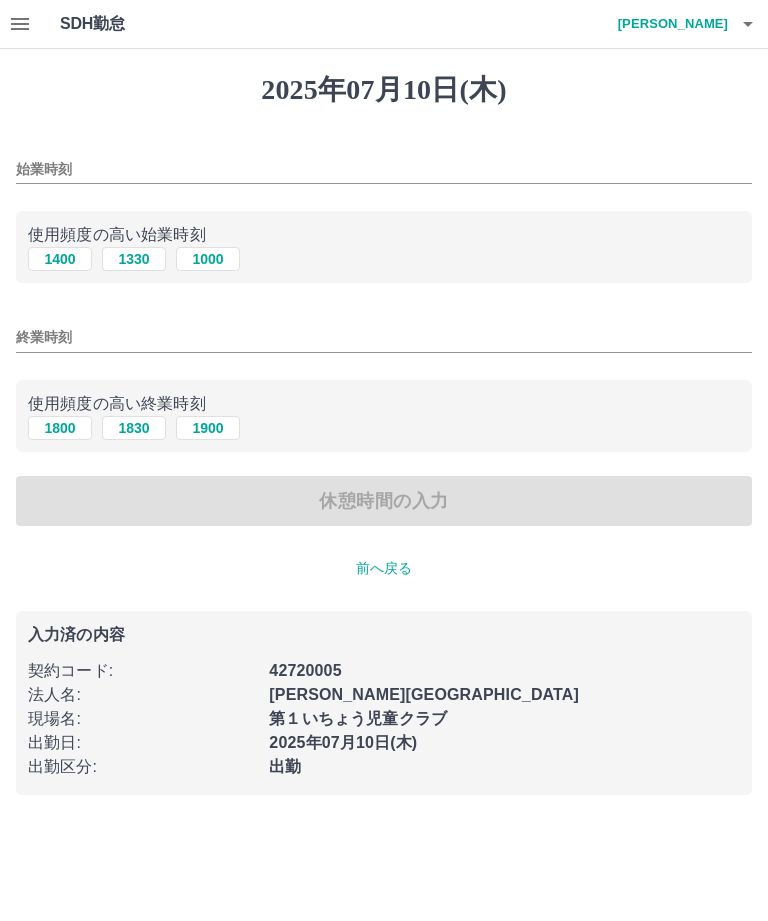 click on "始業時刻" at bounding box center [384, 169] 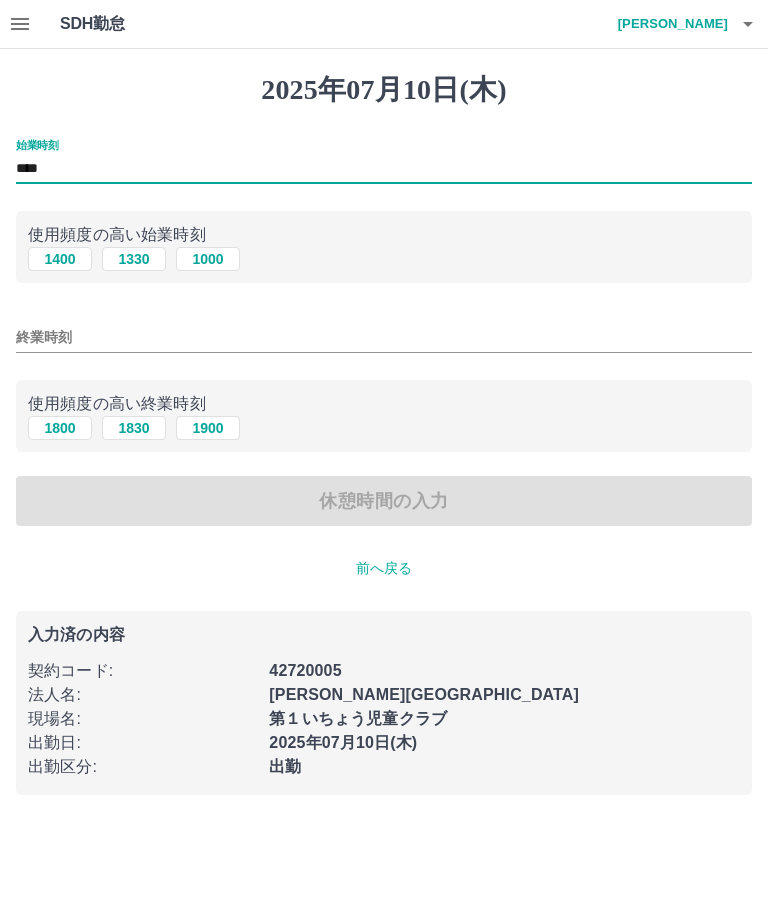 type on "****" 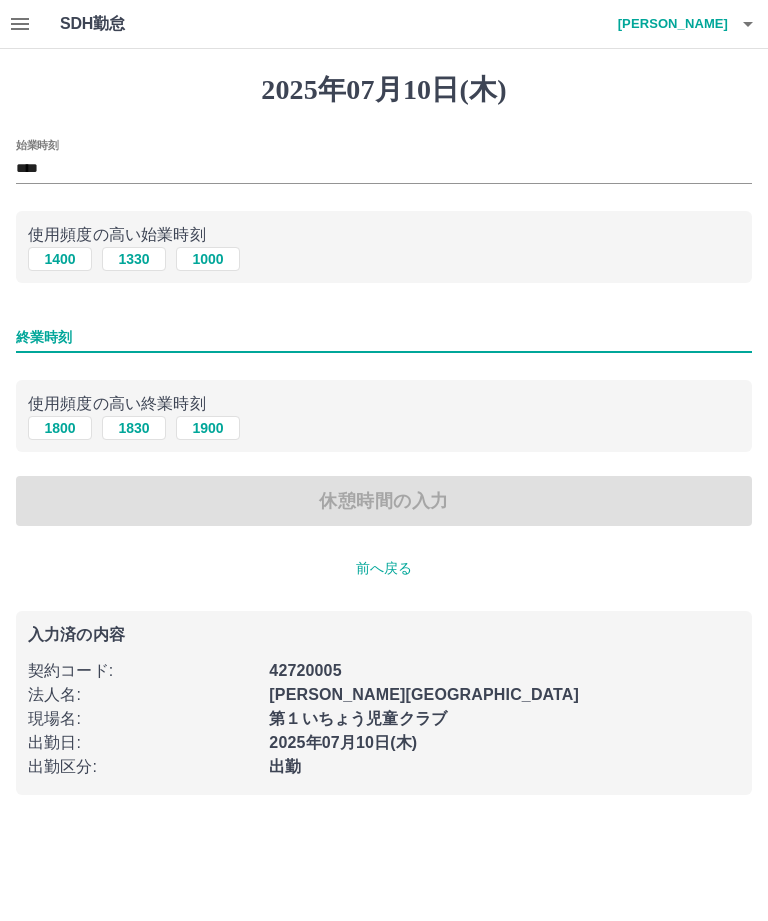 click on "1900" at bounding box center [208, 428] 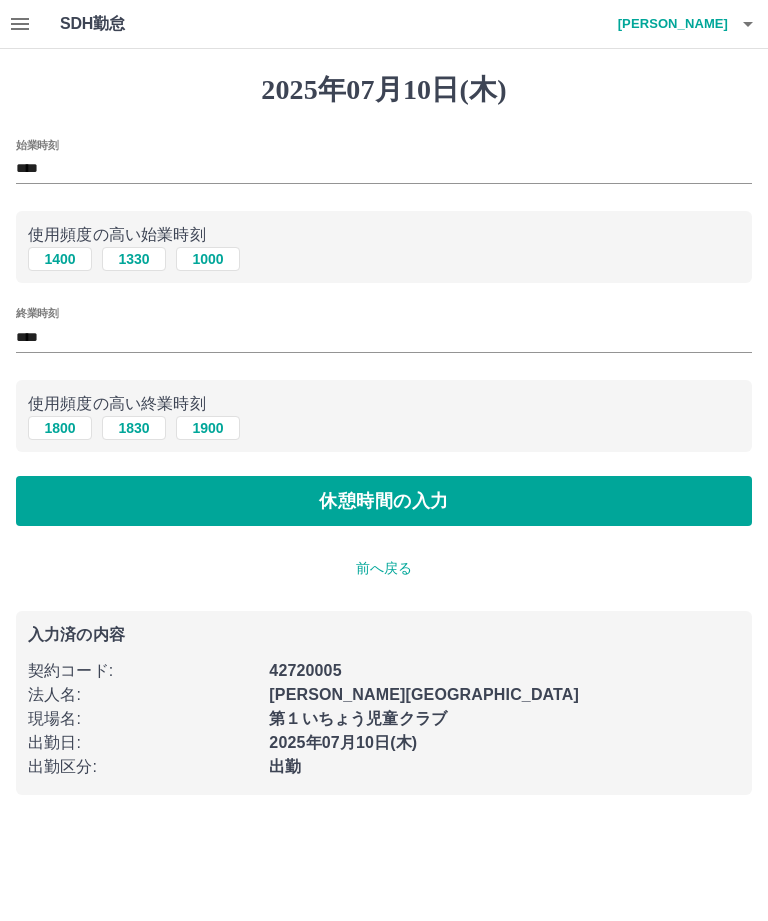 click on "休憩時間の入力" at bounding box center [384, 501] 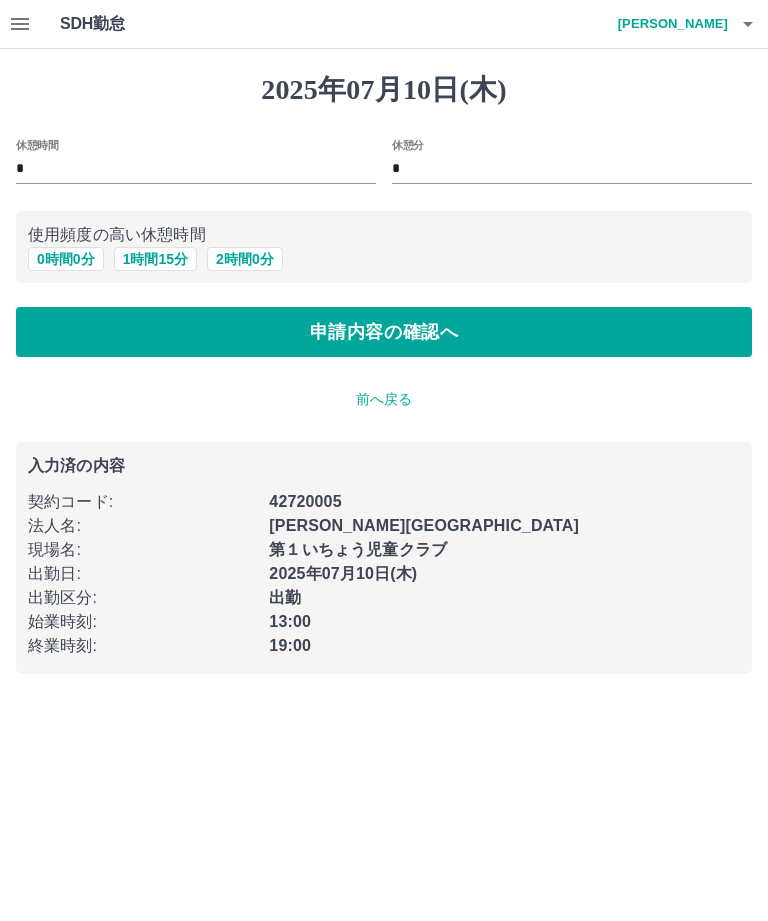 click on "申請内容の確認へ" at bounding box center [384, 332] 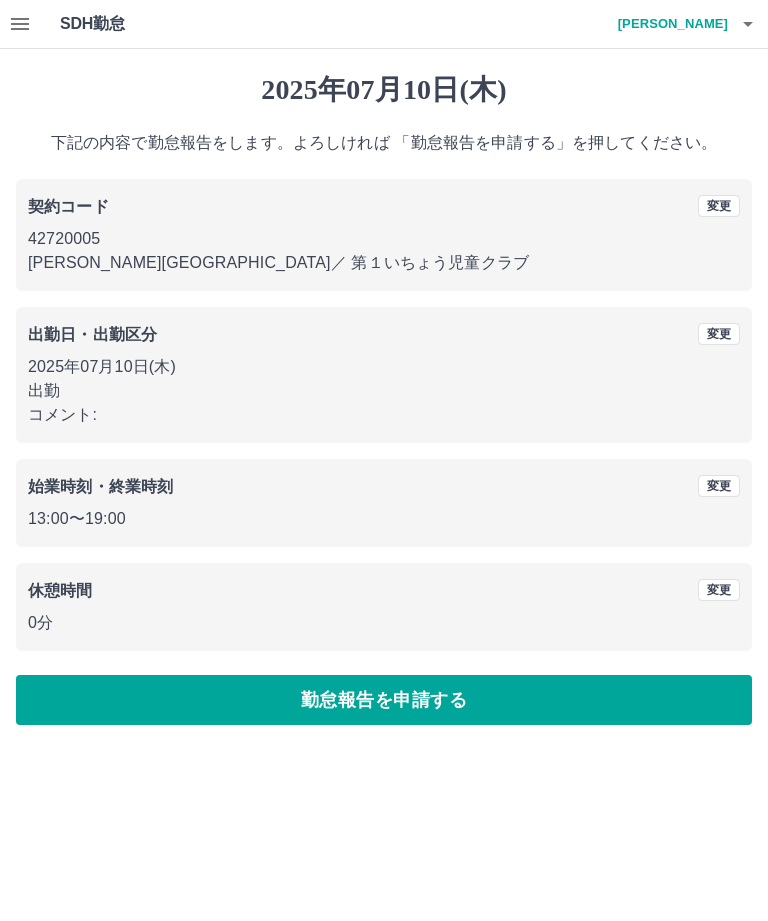 click on "勤怠報告を申請する" at bounding box center [384, 700] 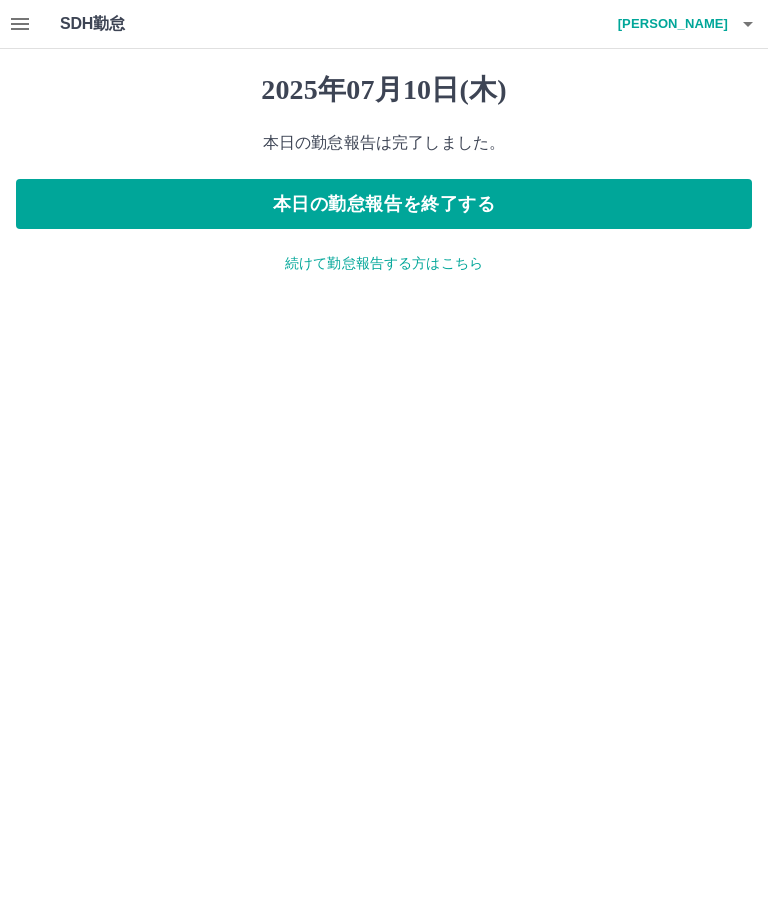 click on "本日の勤怠報告を終了する" at bounding box center [384, 204] 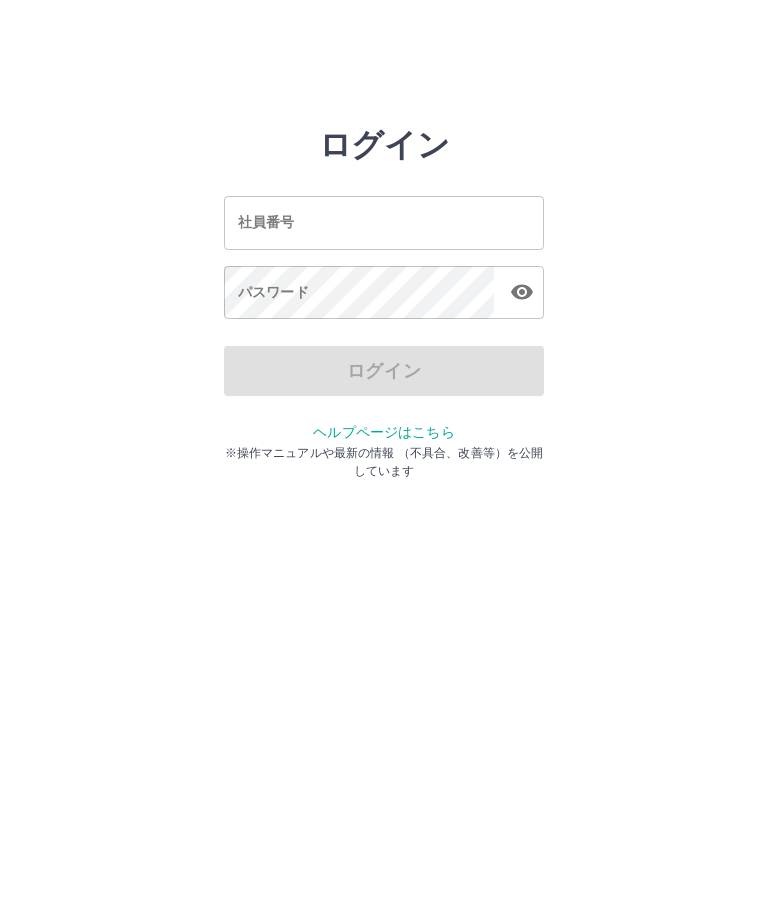 scroll, scrollTop: 0, scrollLeft: 0, axis: both 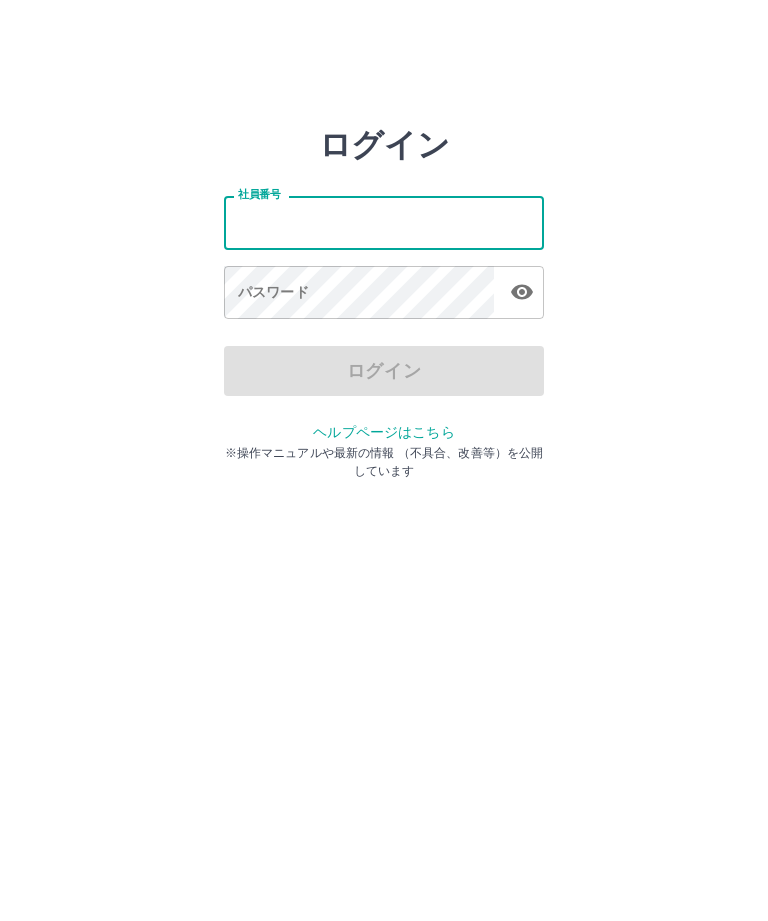 type on "*******" 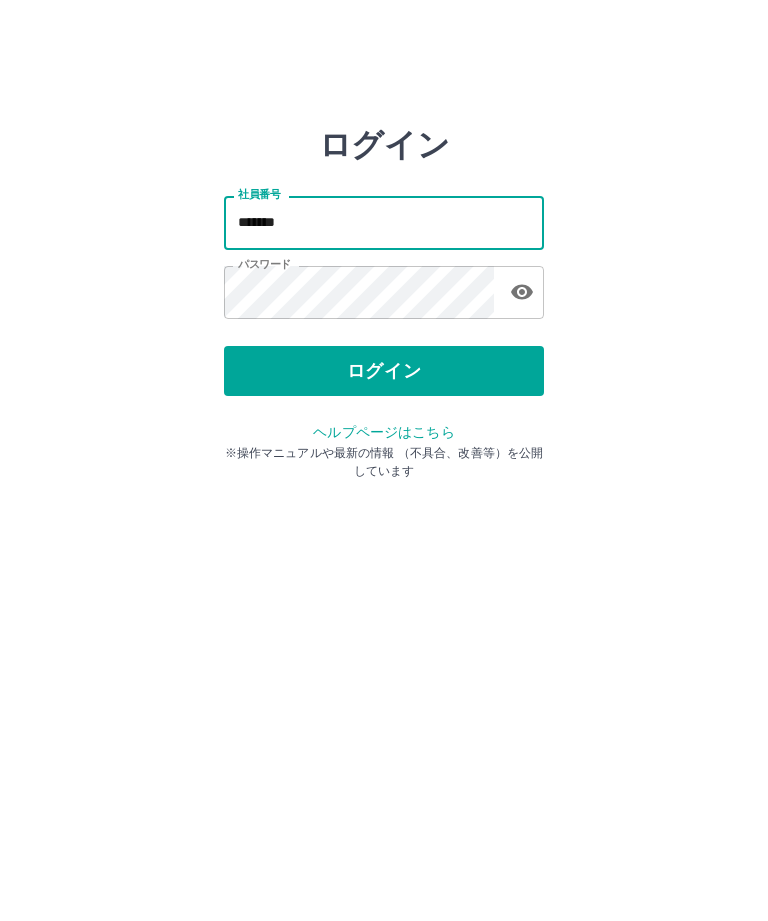 click on "ログイン" at bounding box center (384, 371) 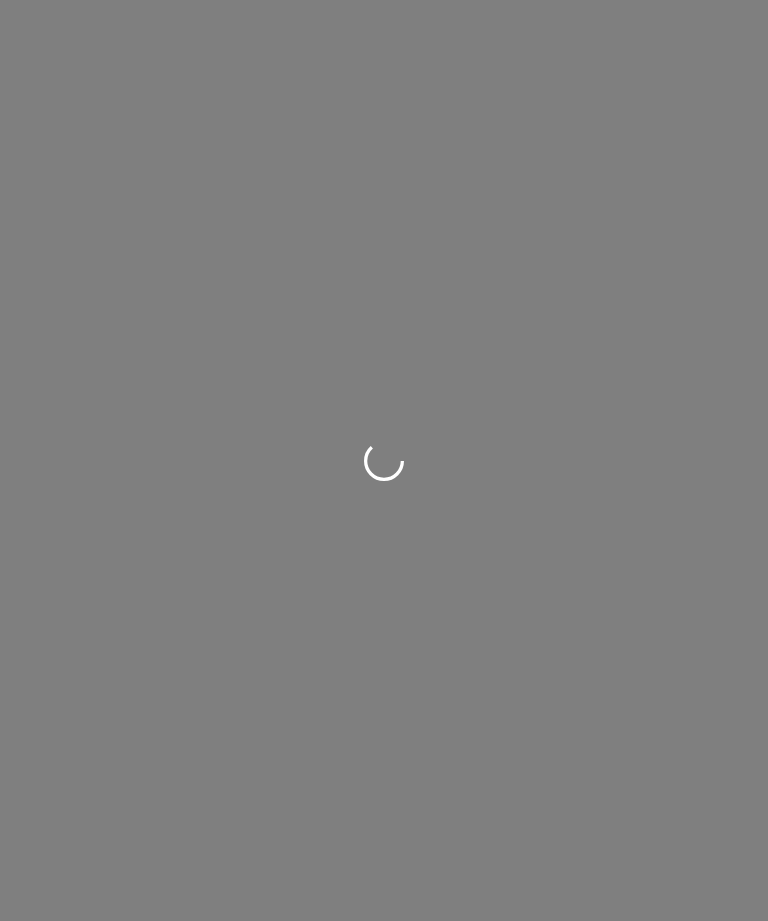 scroll, scrollTop: 0, scrollLeft: 0, axis: both 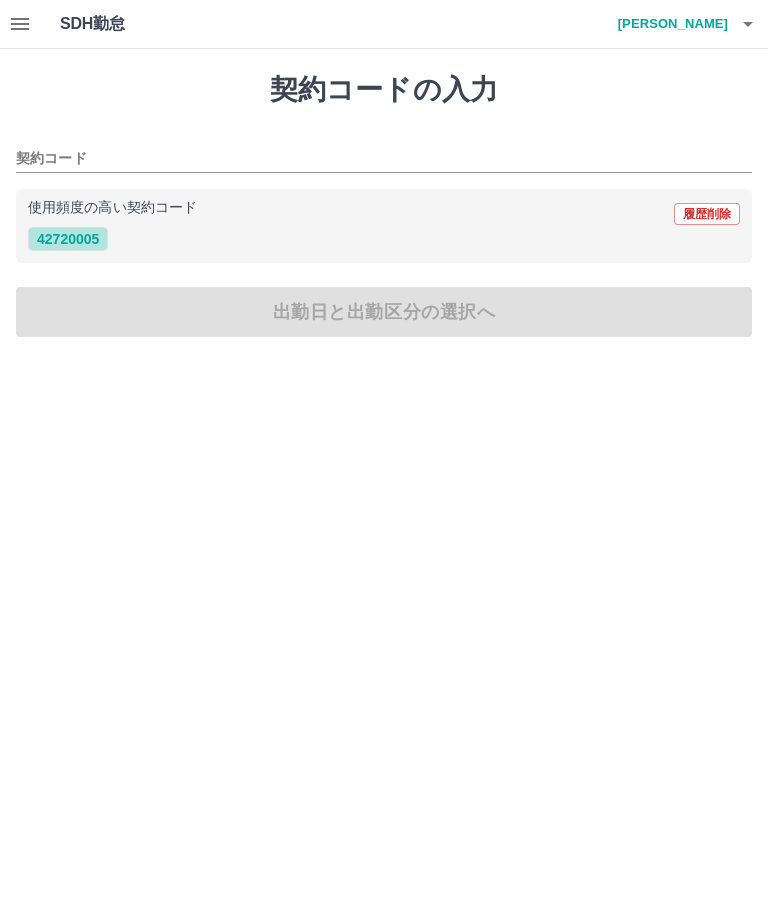 click on "42720005" at bounding box center (68, 239) 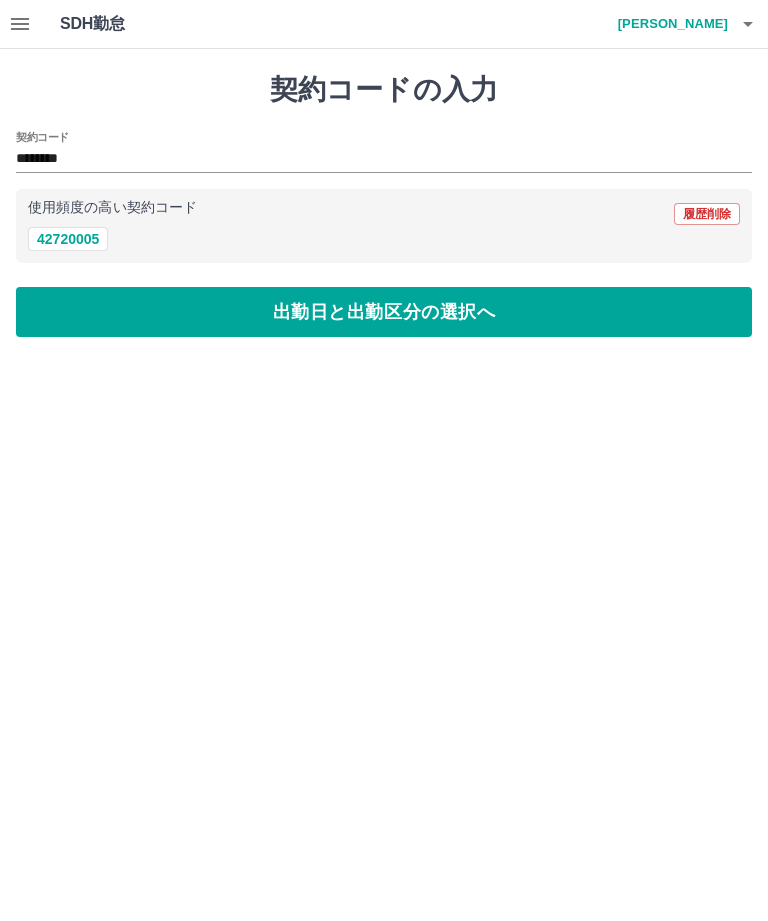 click on "出勤日と出勤区分の選択へ" at bounding box center [384, 312] 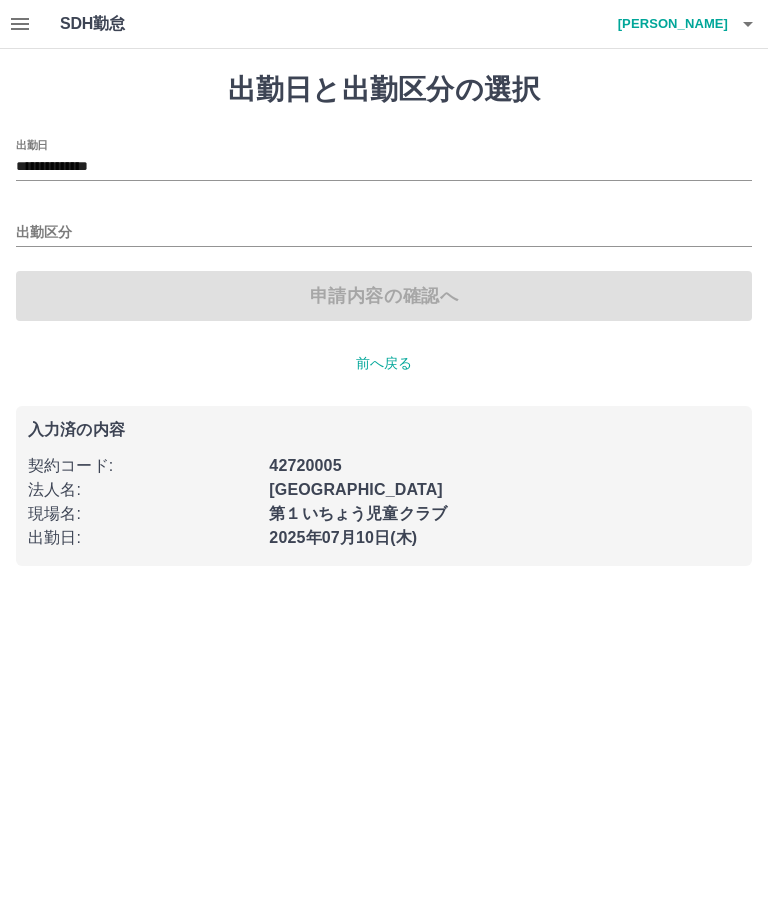 click on "**********" at bounding box center (384, 167) 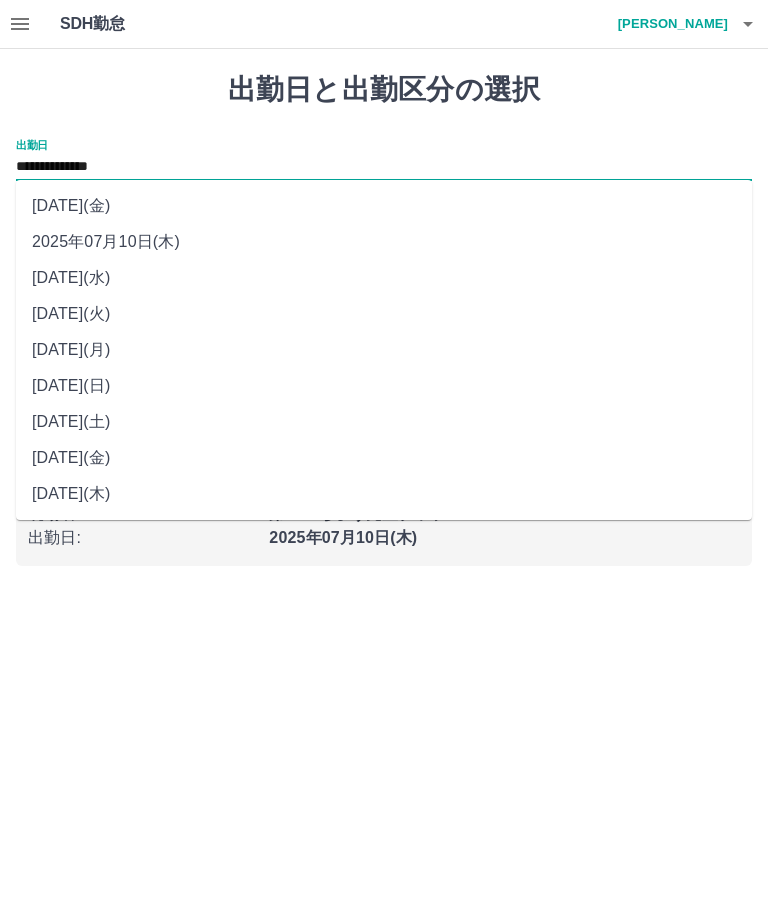 click on "2025年07月09日(水)" at bounding box center [384, 278] 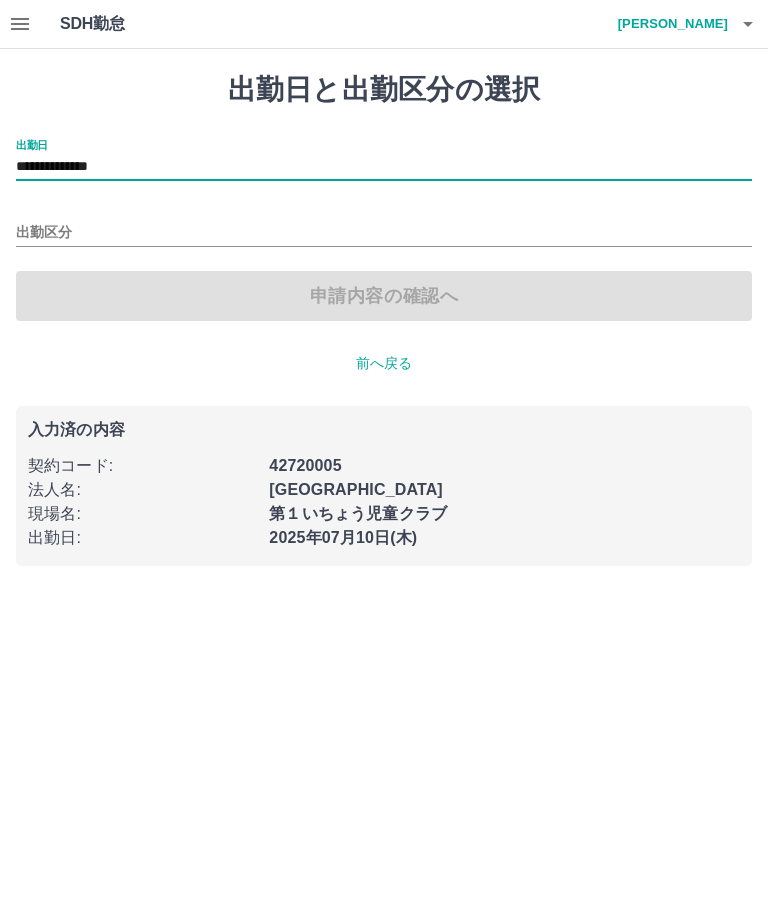 type on "**********" 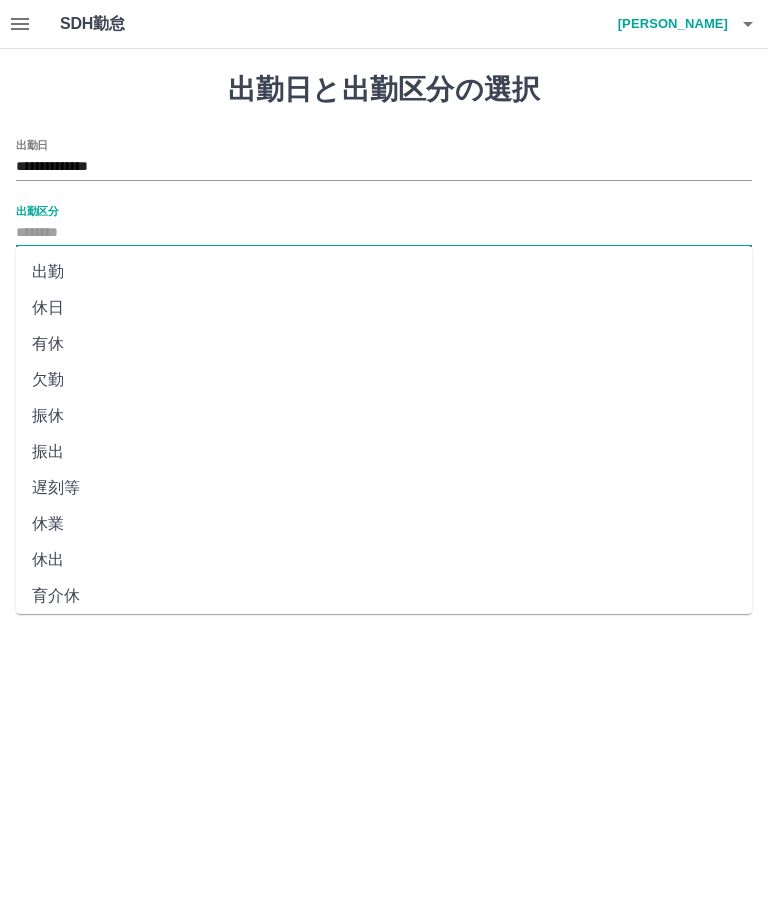 click on "休日" at bounding box center (384, 308) 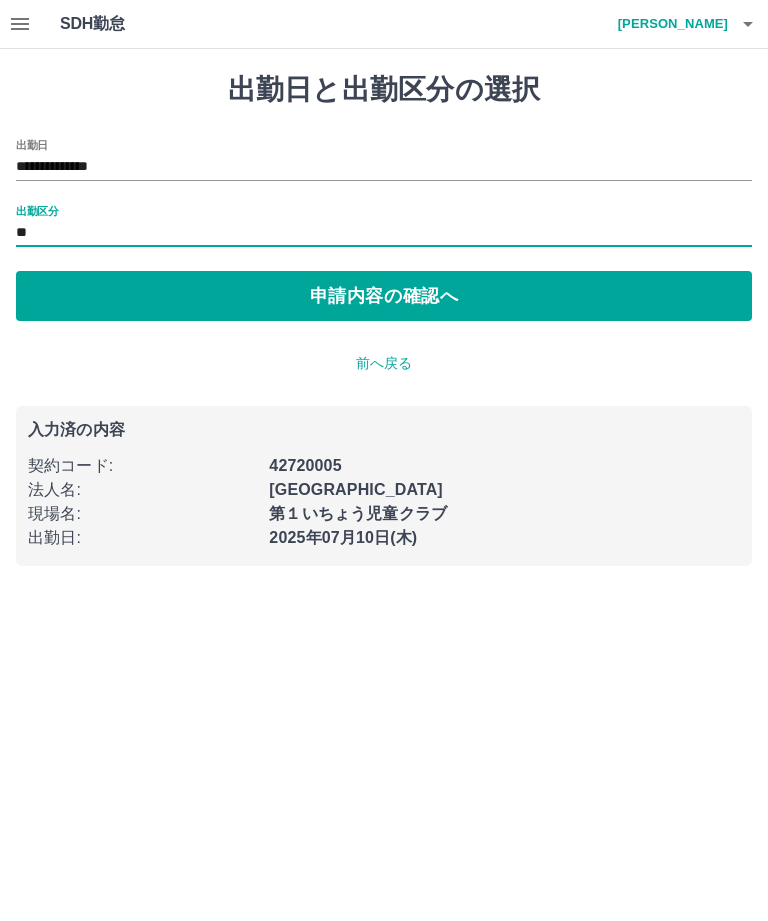 click on "申請内容の確認へ" at bounding box center [384, 296] 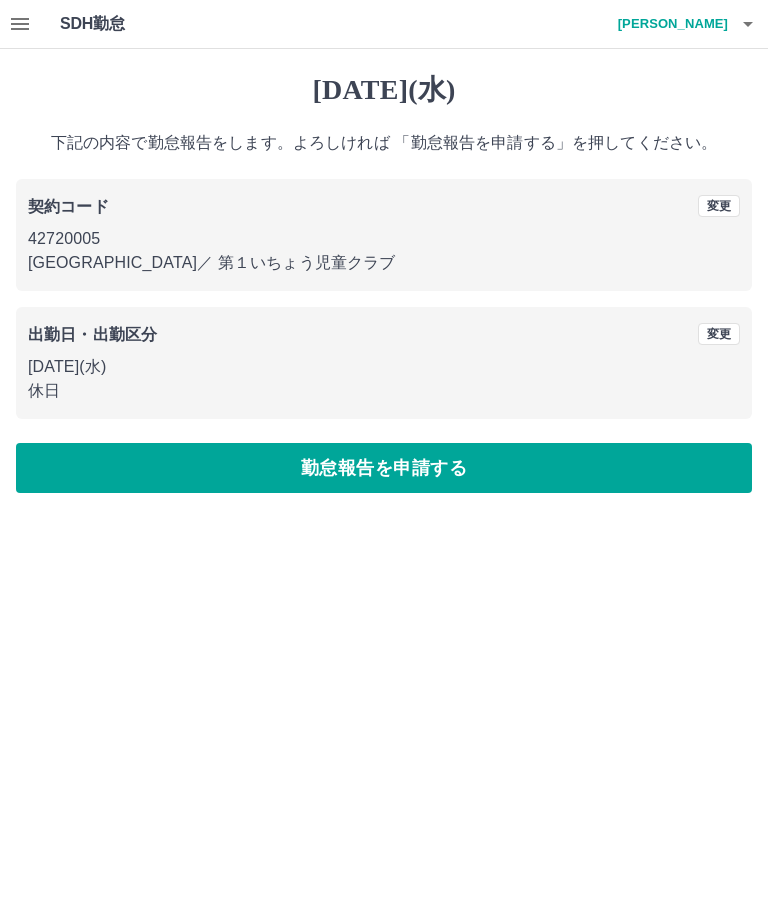 click on "勤怠報告を申請する" at bounding box center [384, 468] 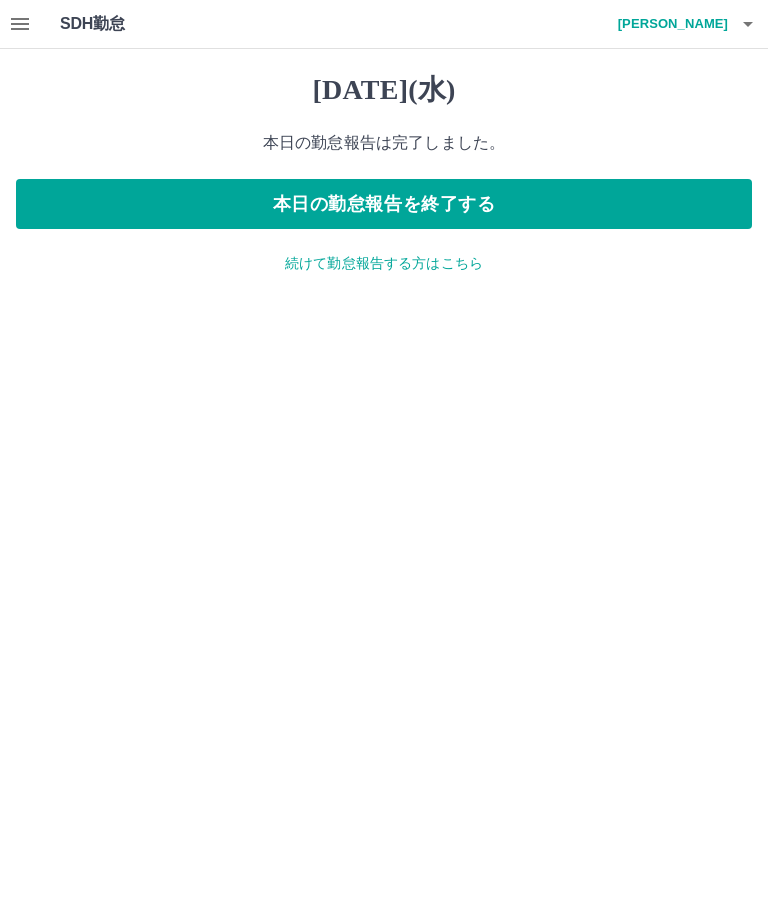 click on "本日の勤怠報告を終了する" at bounding box center [384, 204] 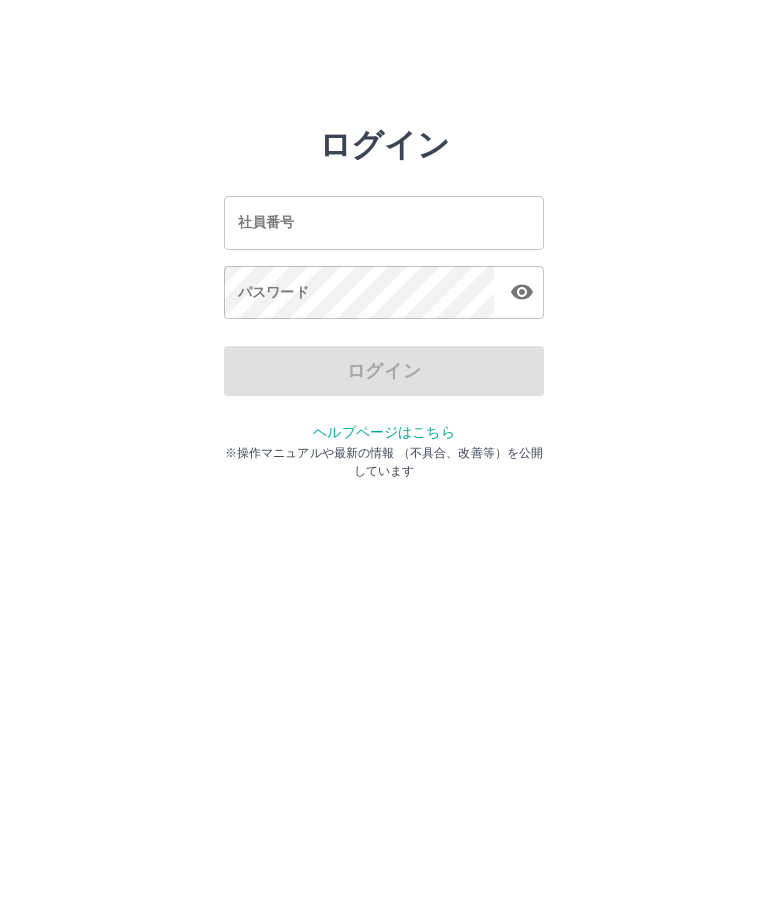 scroll, scrollTop: 0, scrollLeft: 0, axis: both 